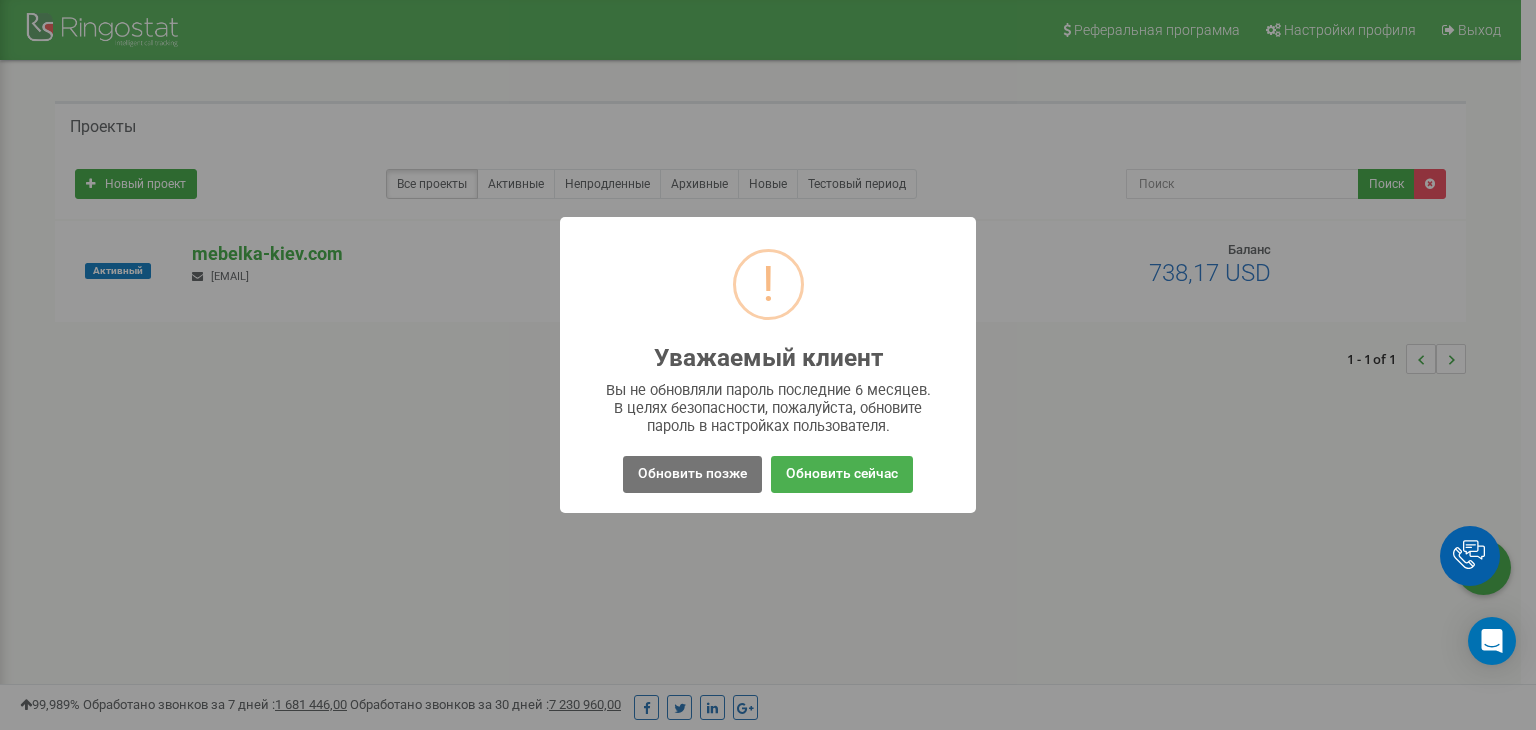 scroll, scrollTop: 0, scrollLeft: 0, axis: both 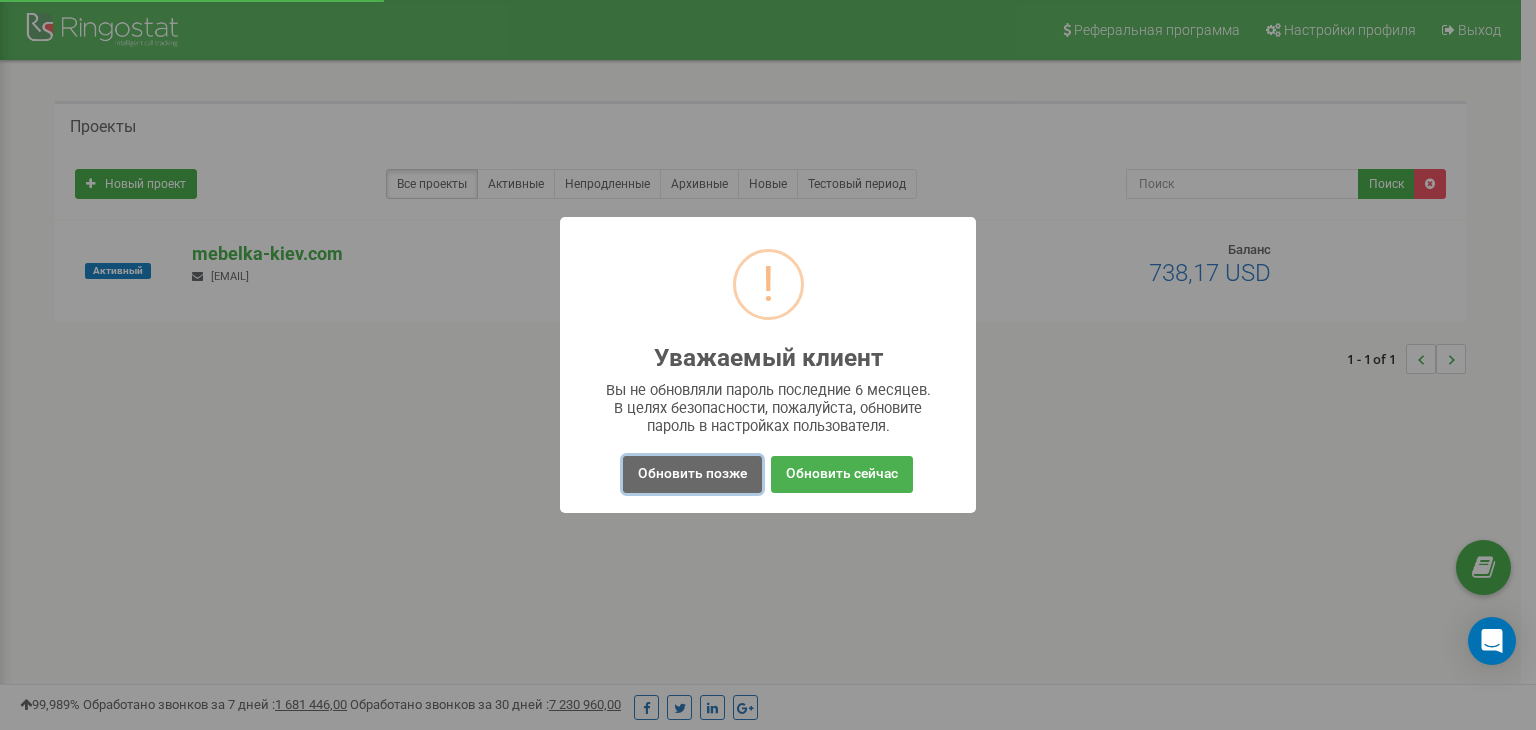 click on "Обновить позже" at bounding box center [692, 474] 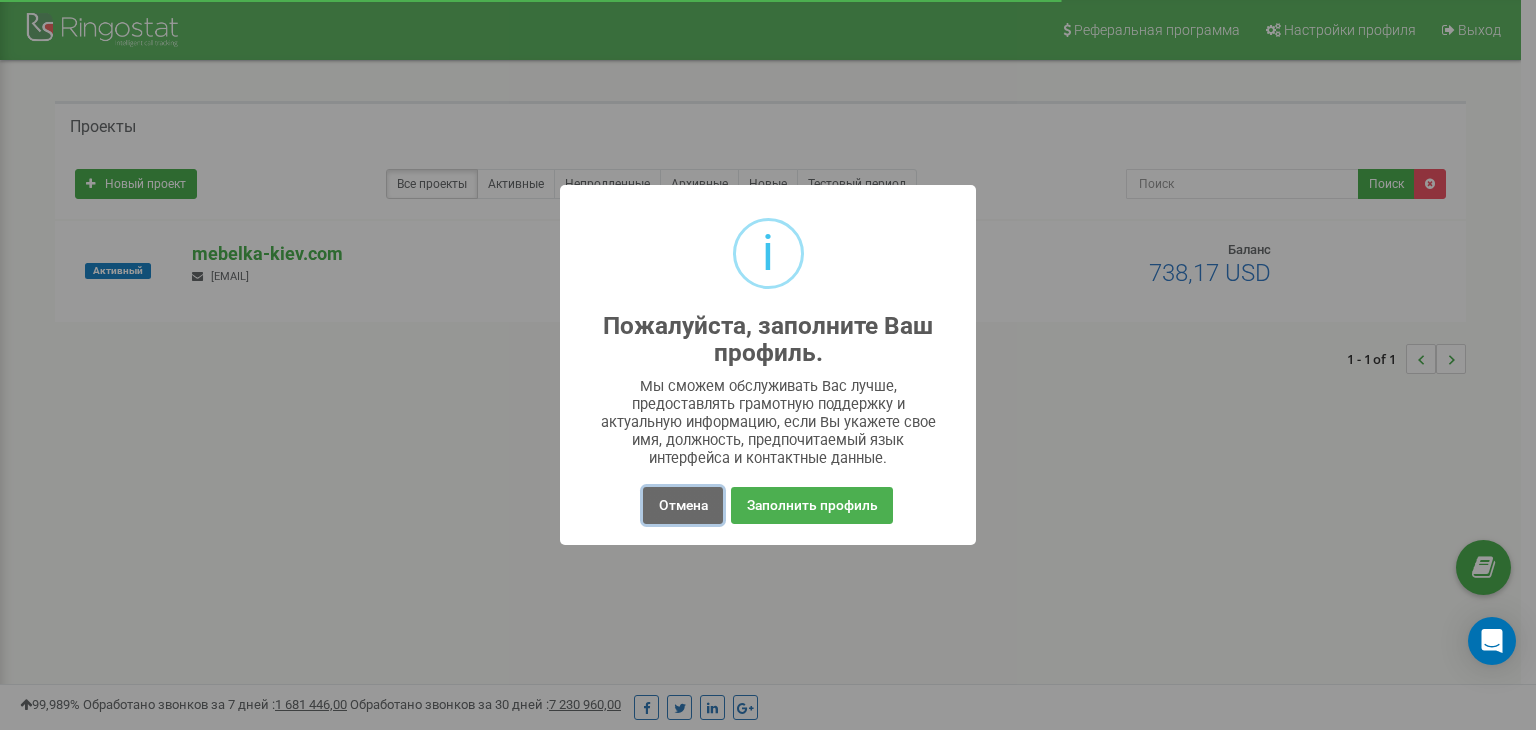 click on "Отмена" at bounding box center [682, 505] 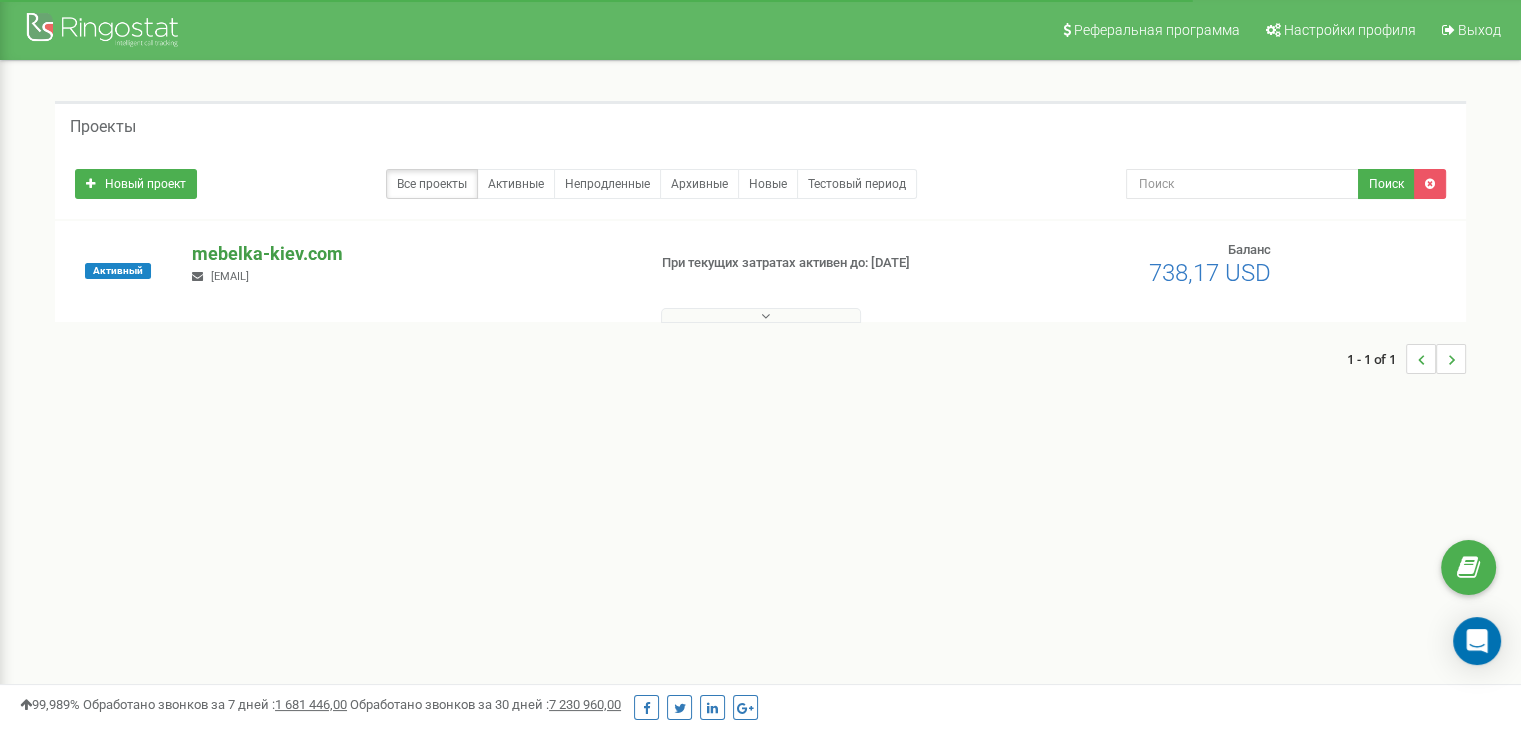 click on "mebelka-kiev.com" at bounding box center [410, 254] 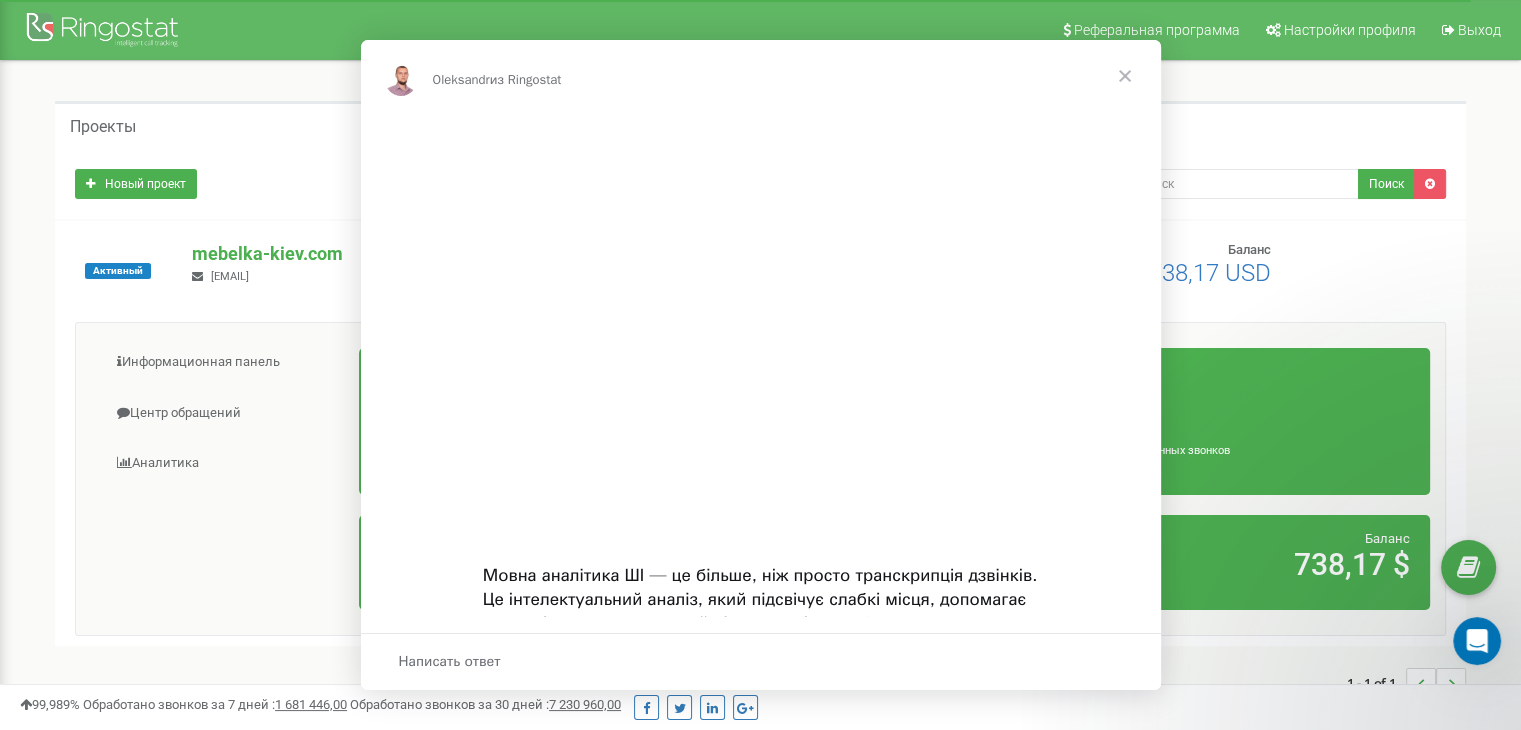 scroll, scrollTop: 0, scrollLeft: 0, axis: both 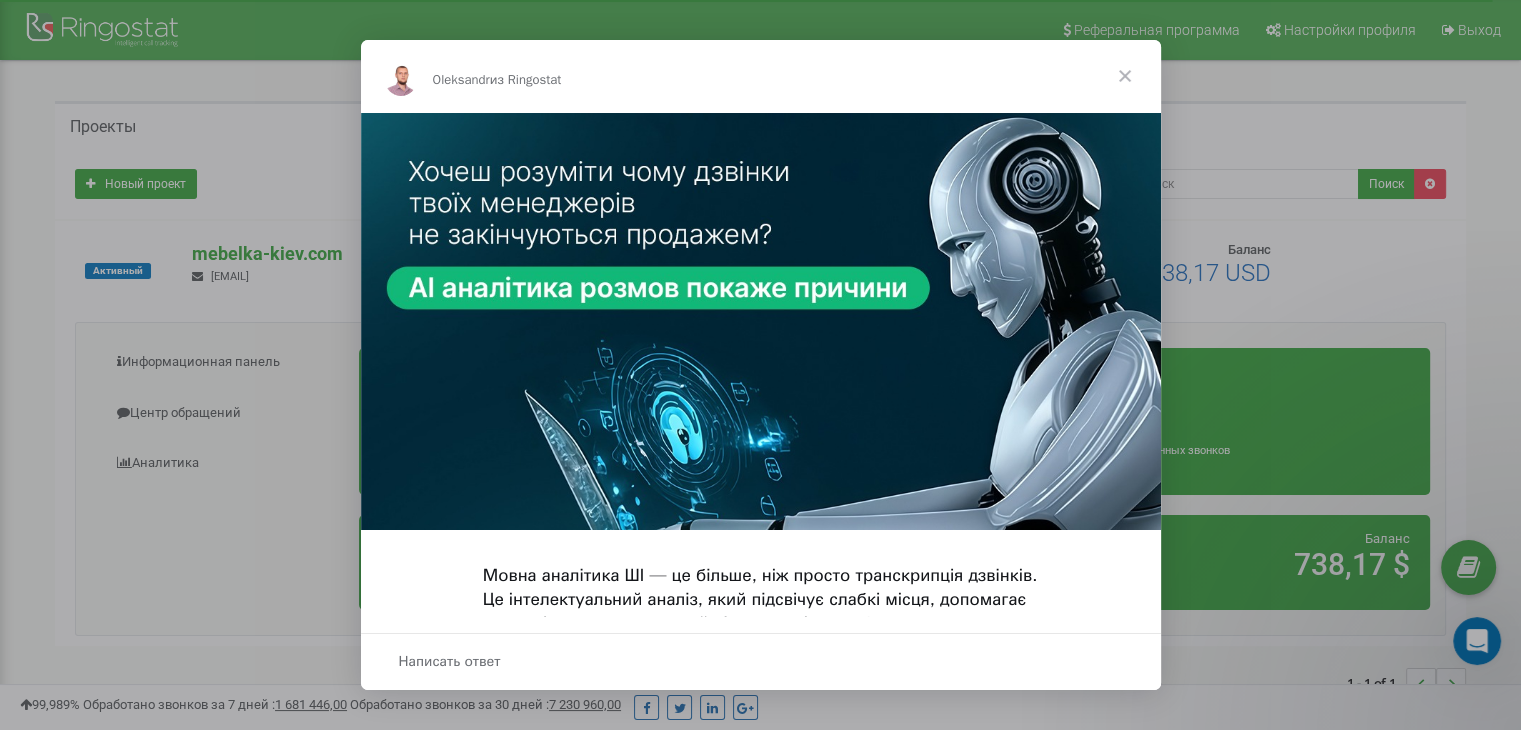 click at bounding box center (760, 365) 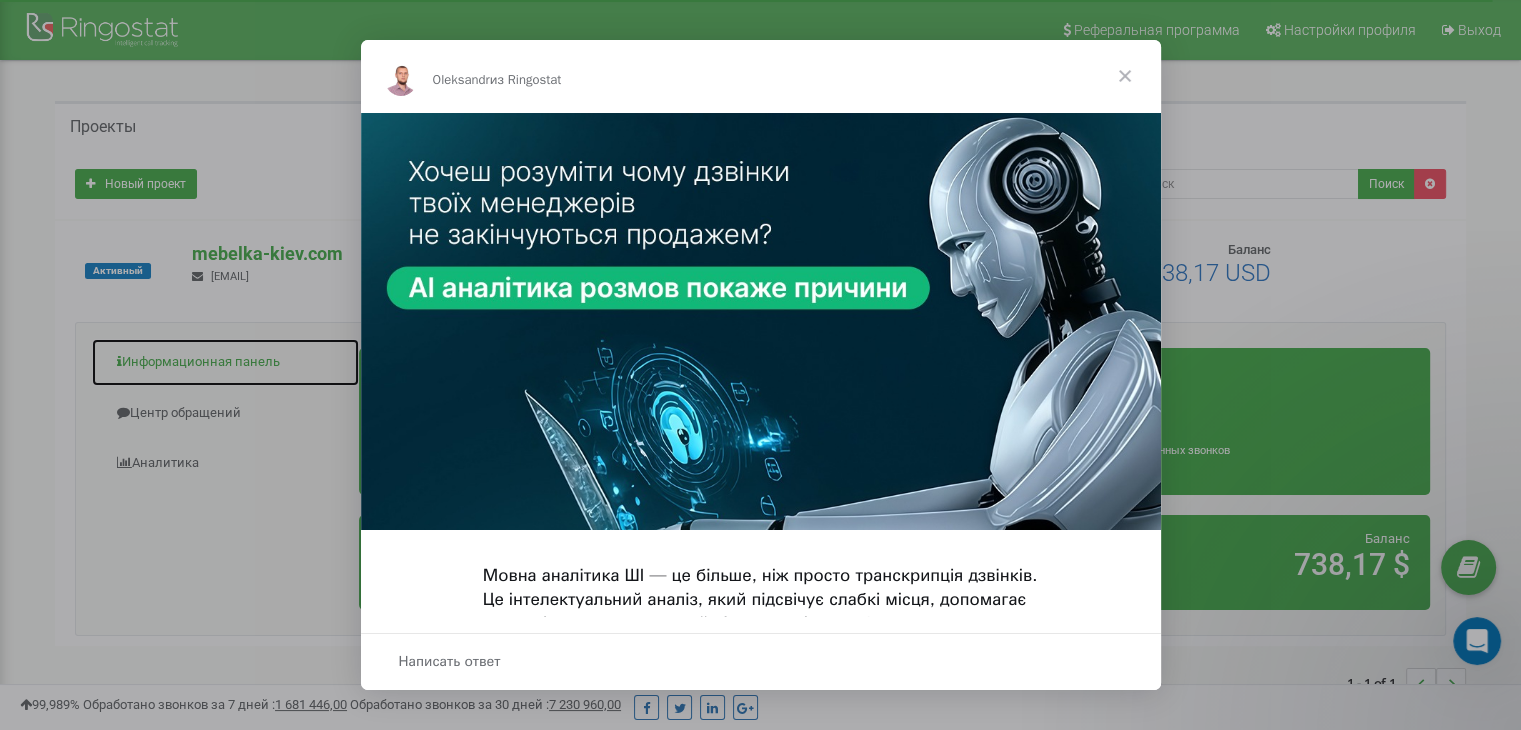 click on "Информационная панель" at bounding box center [225, 362] 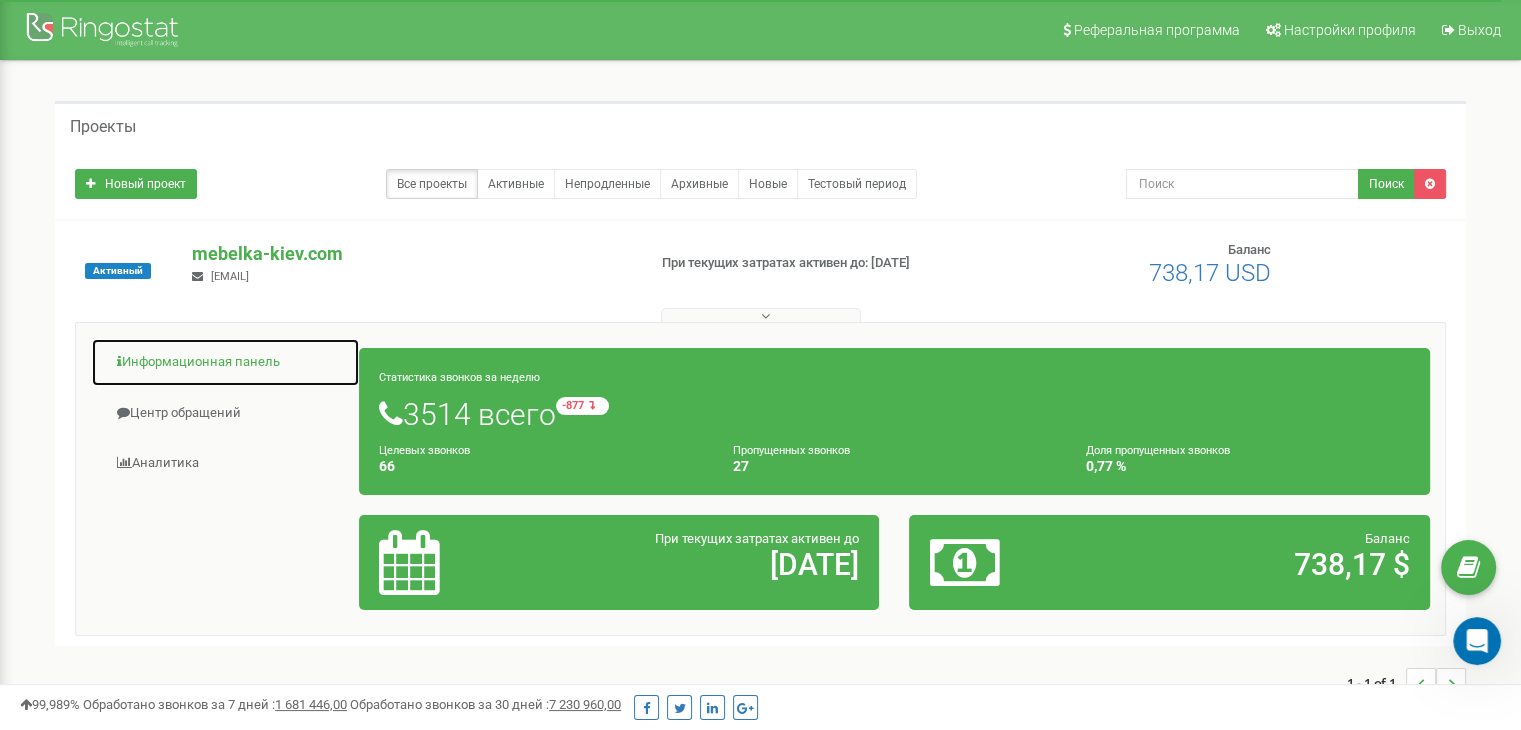 click on "Информационная панель" at bounding box center [225, 362] 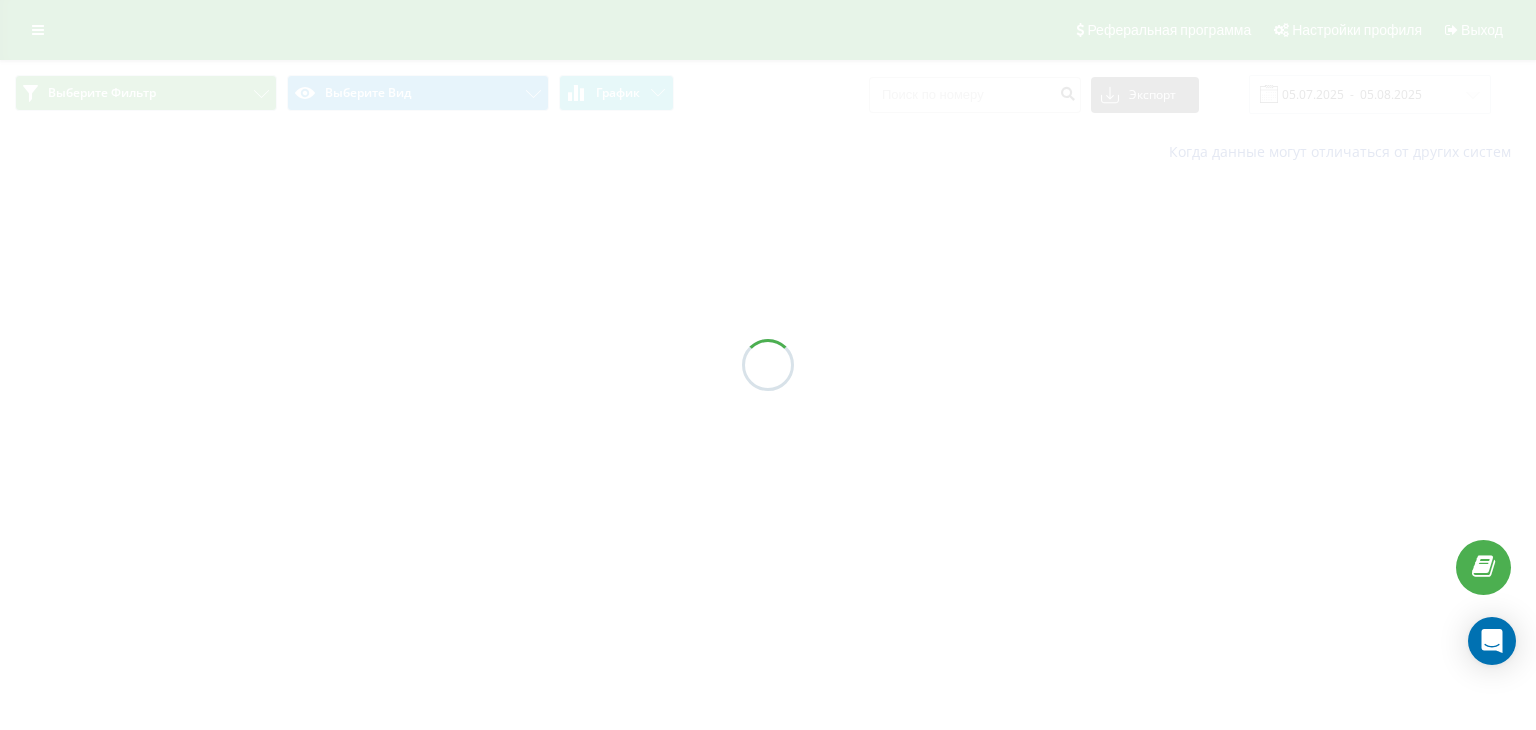 scroll, scrollTop: 0, scrollLeft: 0, axis: both 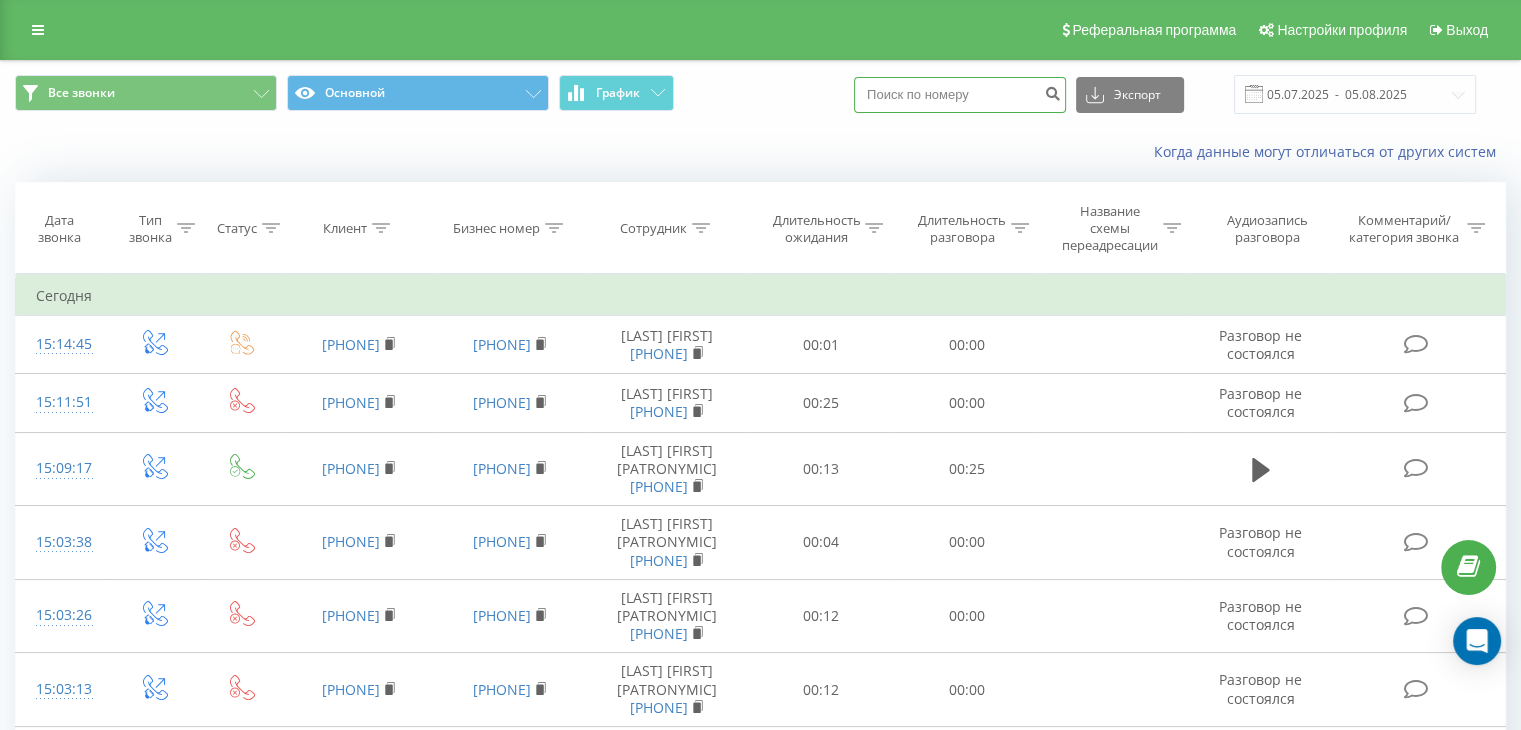 click at bounding box center [960, 95] 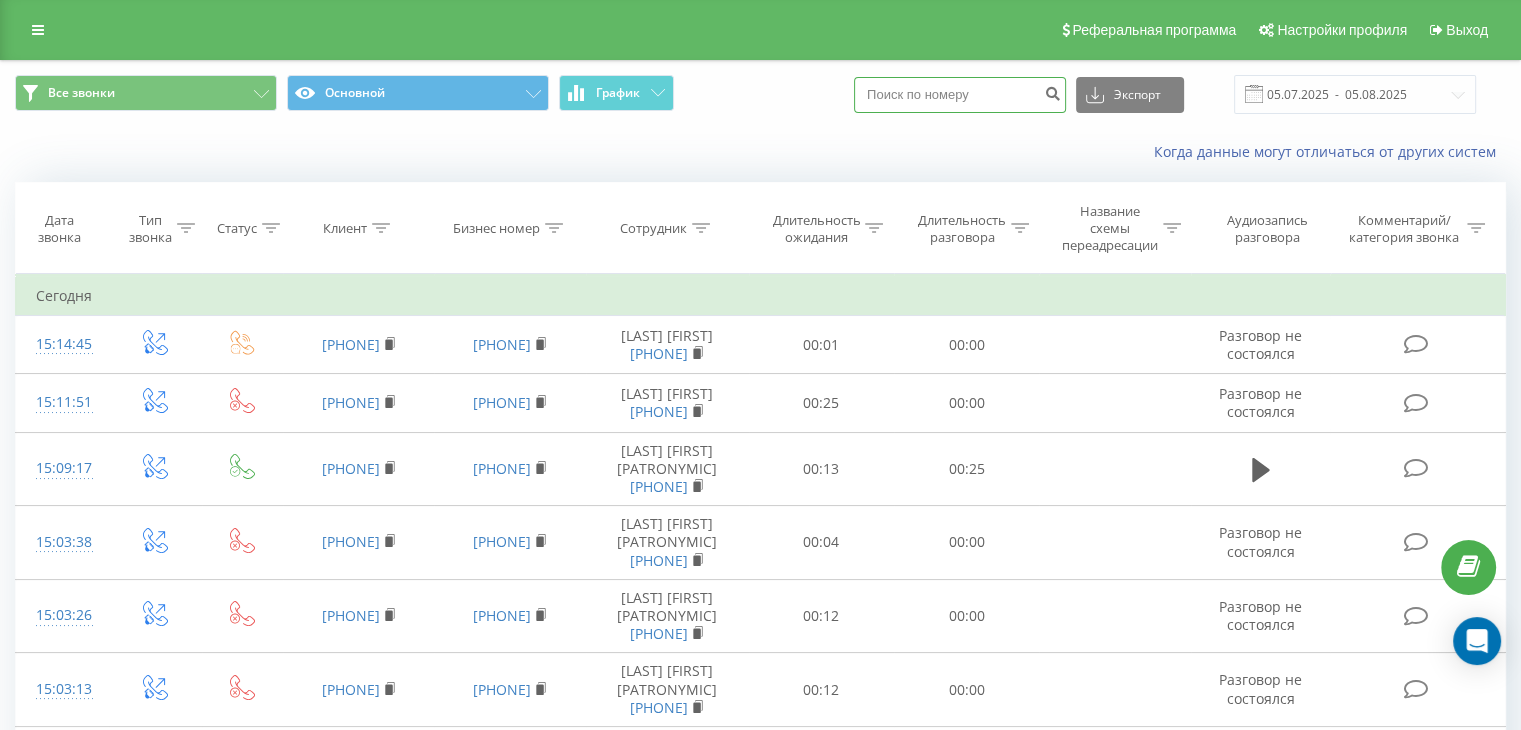 paste on "+380967271930" 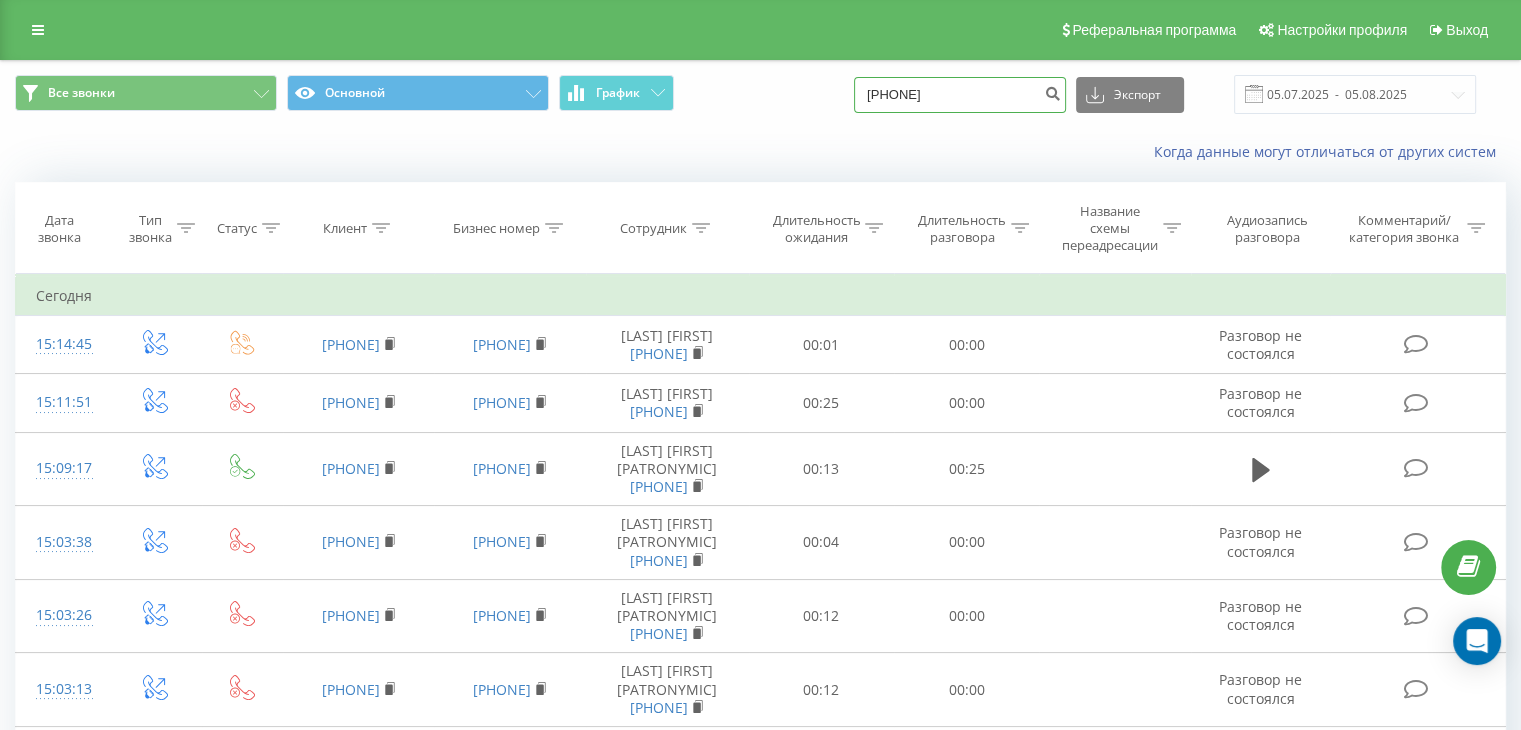 click on "+380967271930" at bounding box center [960, 95] 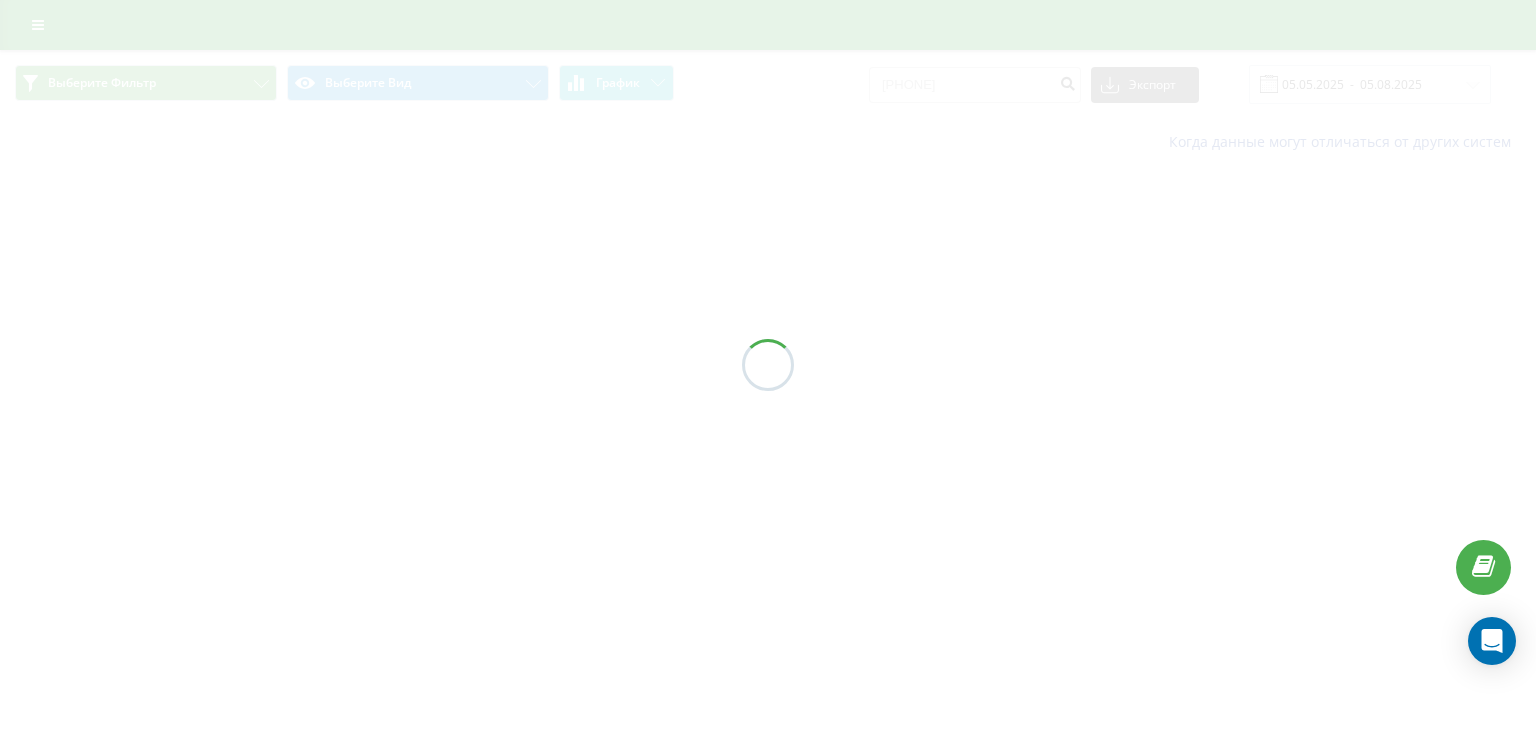 scroll, scrollTop: 0, scrollLeft: 0, axis: both 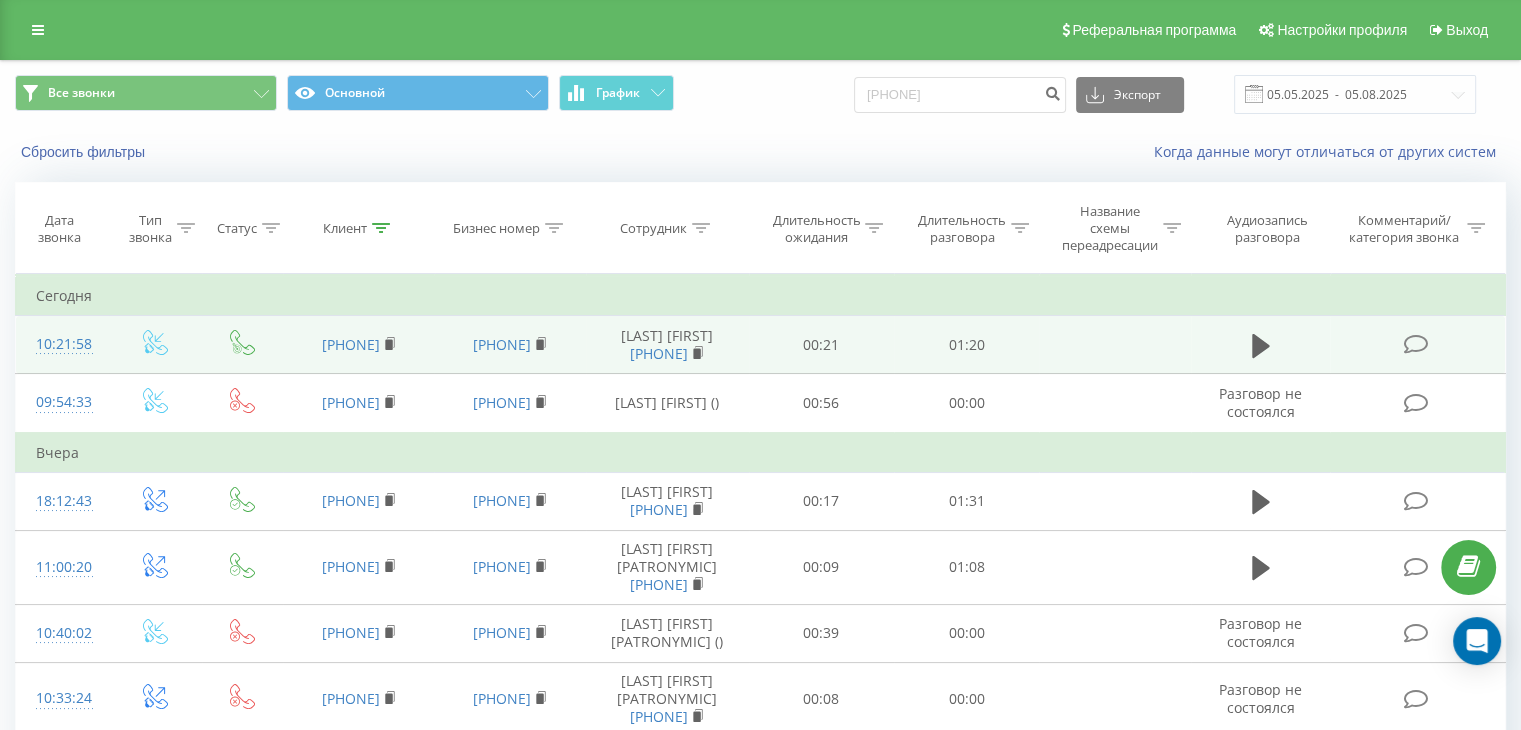 click at bounding box center (1261, 345) 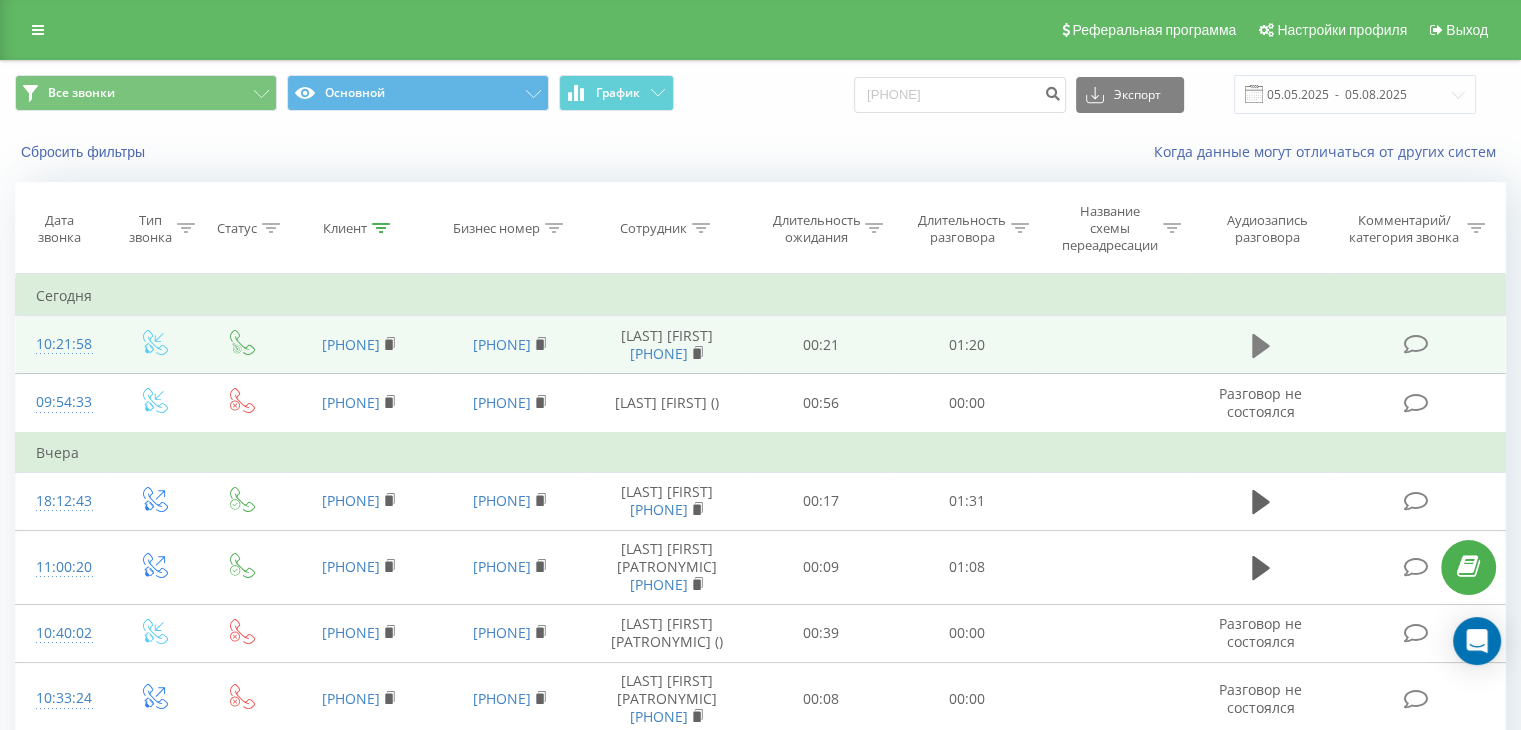 click 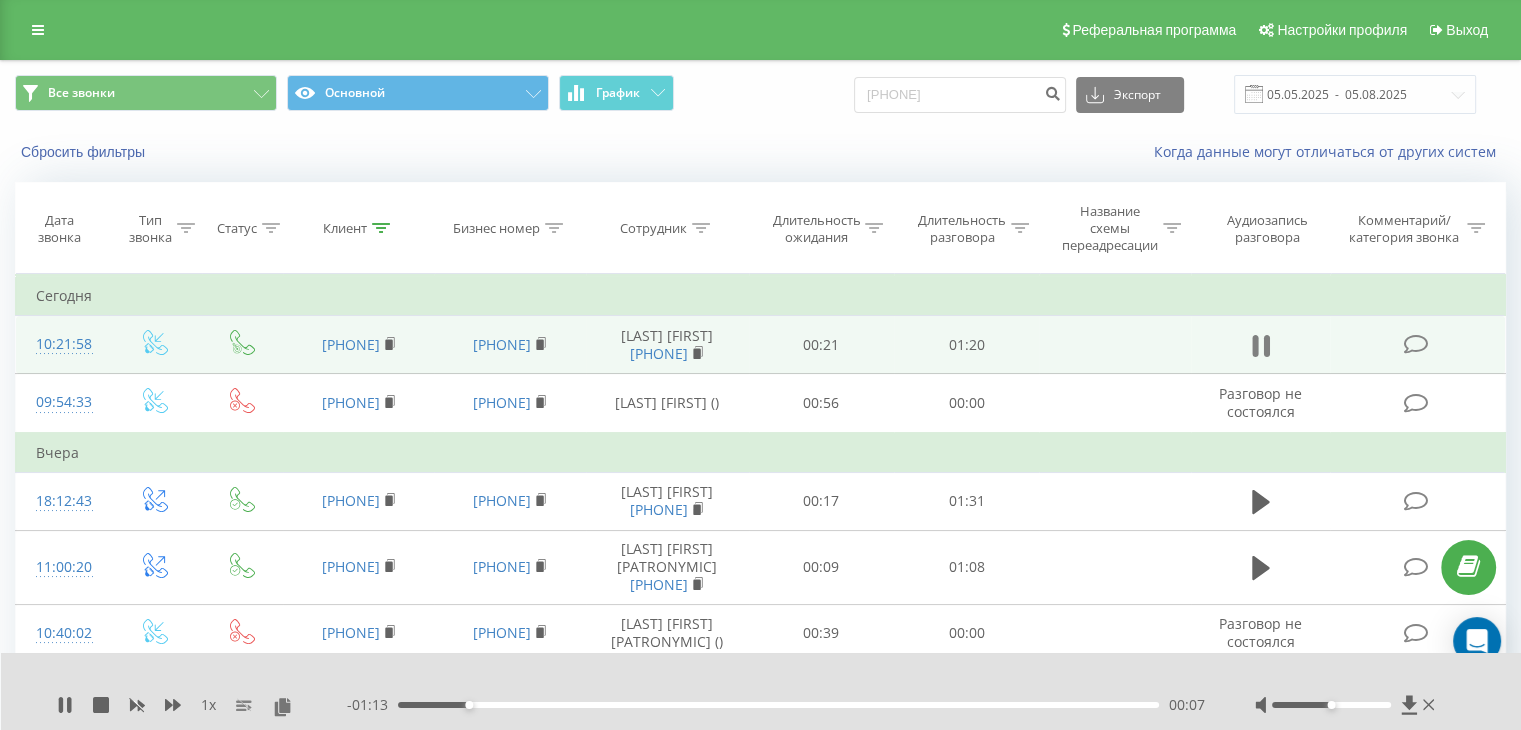 click 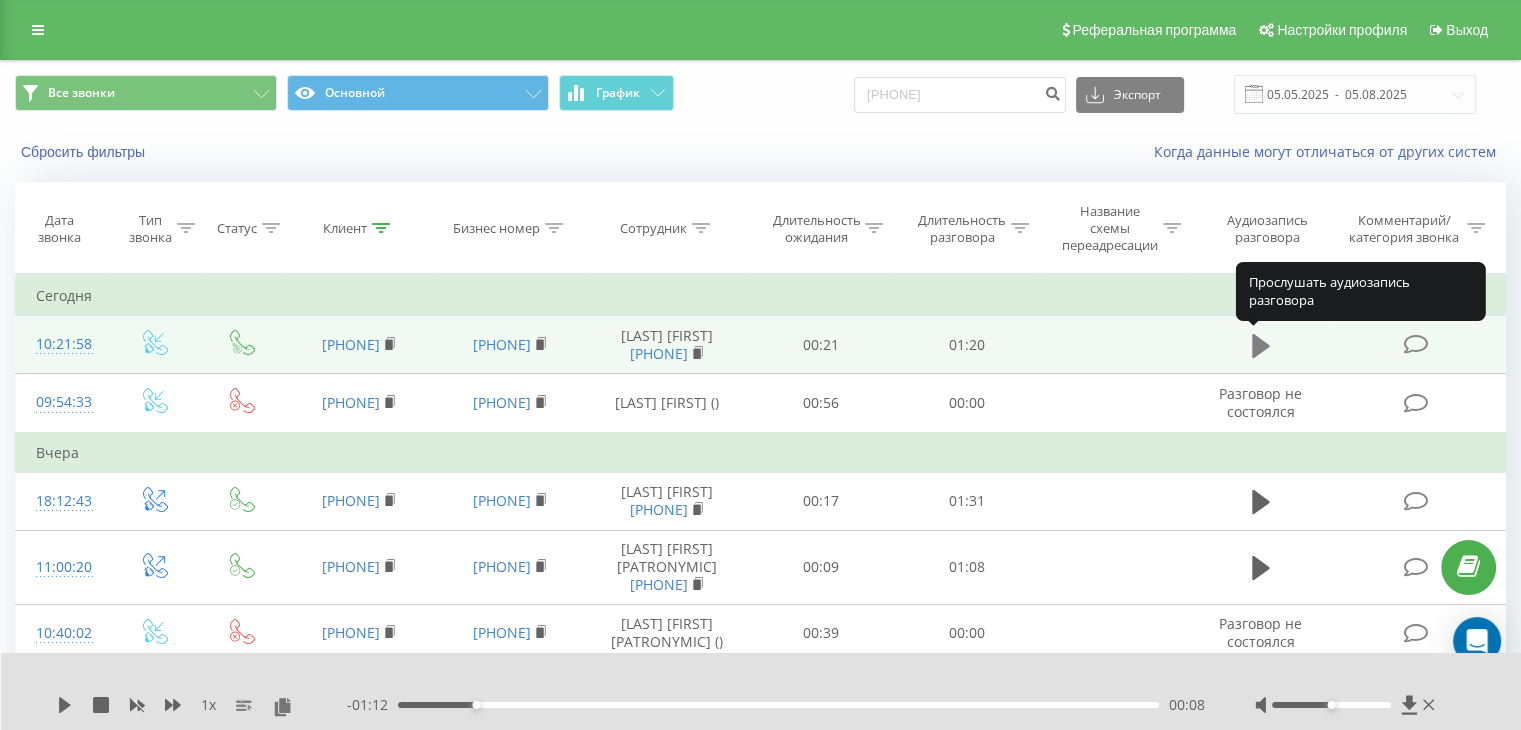 click 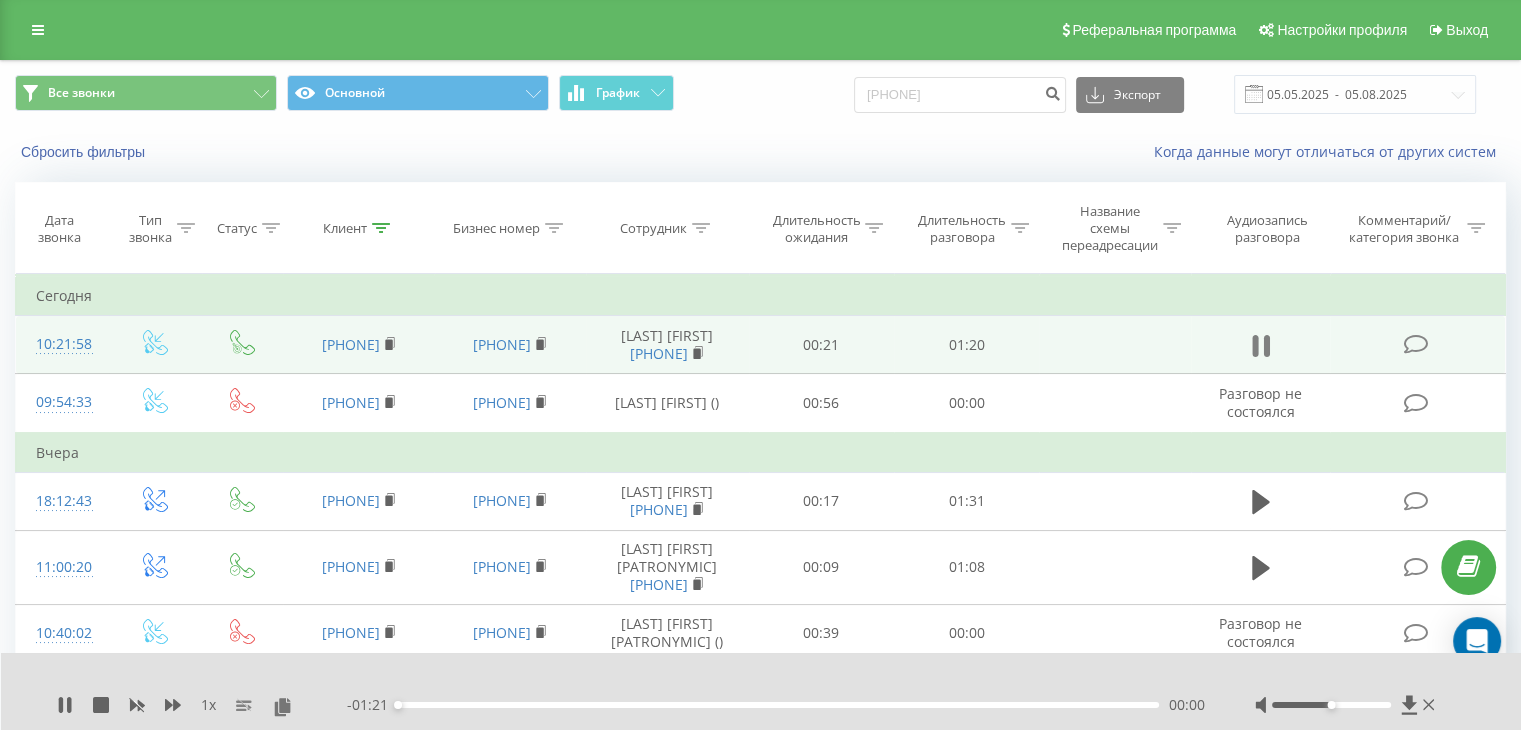 click 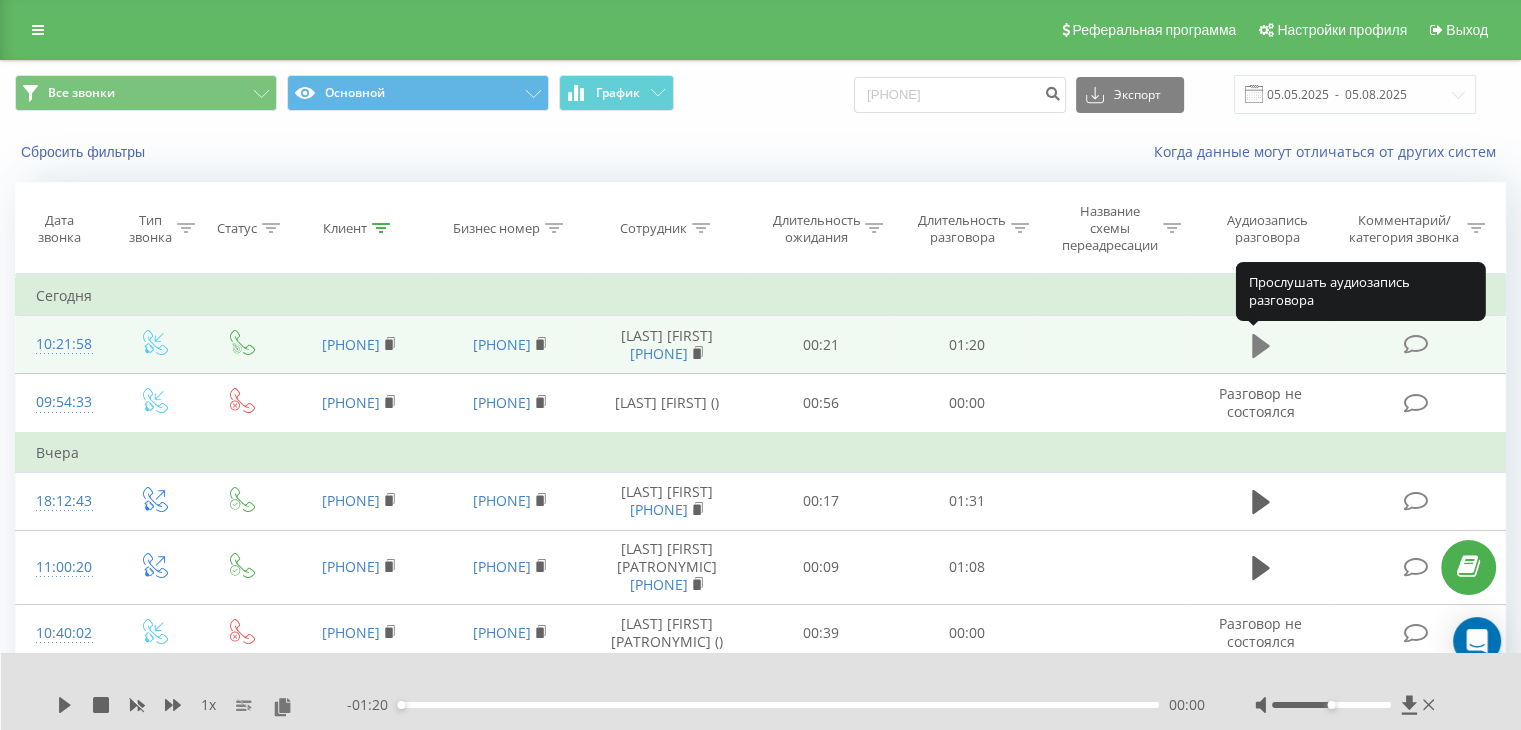 click 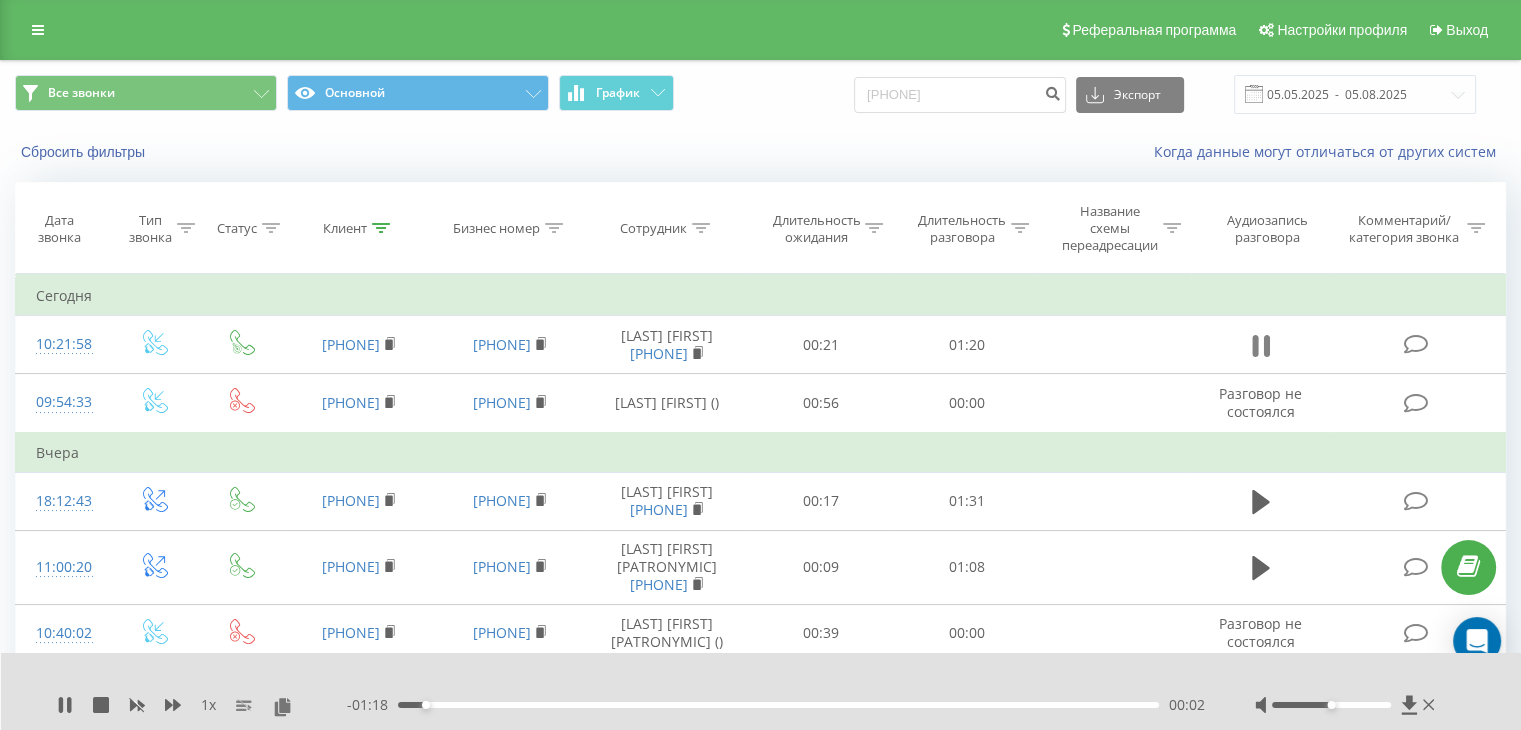 click at bounding box center (1261, 345) 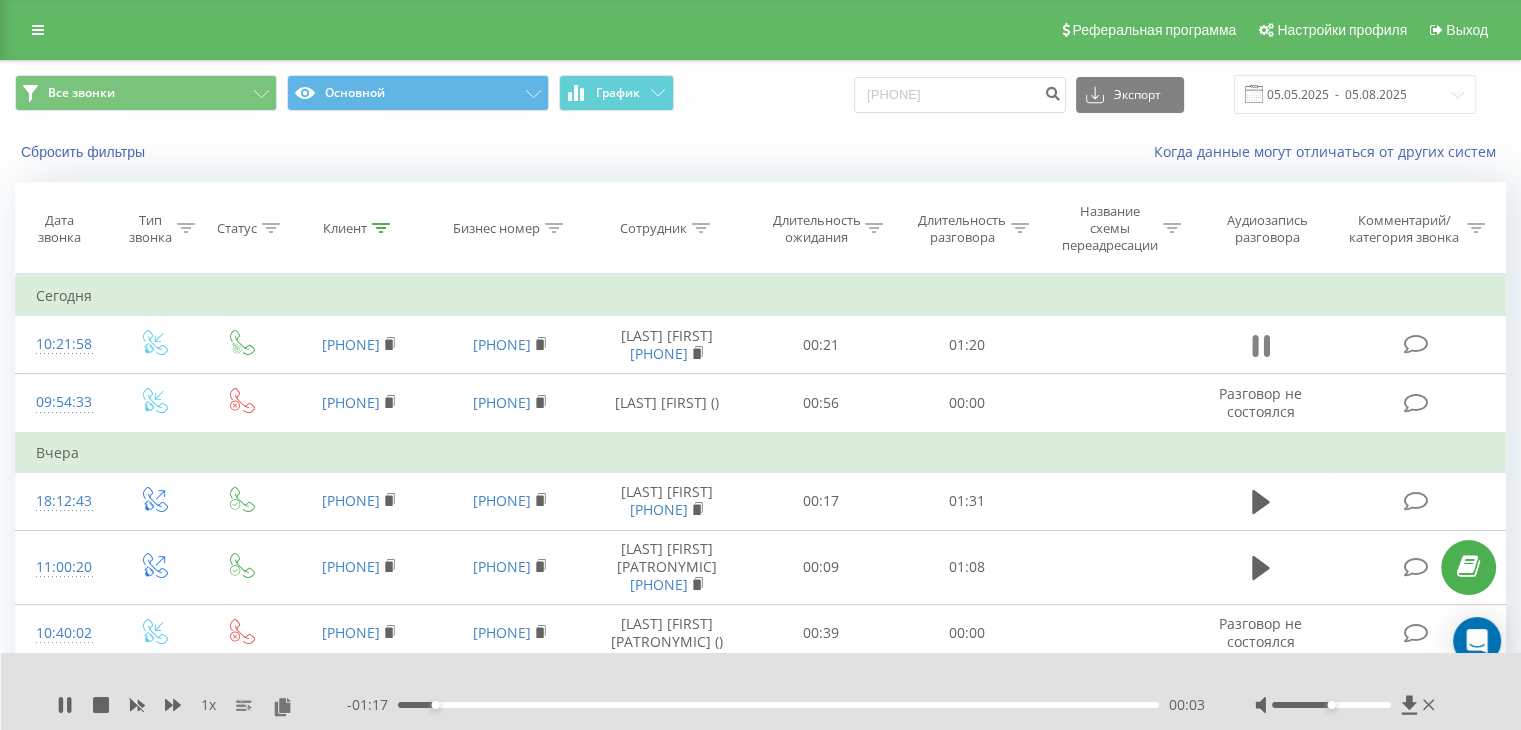 click 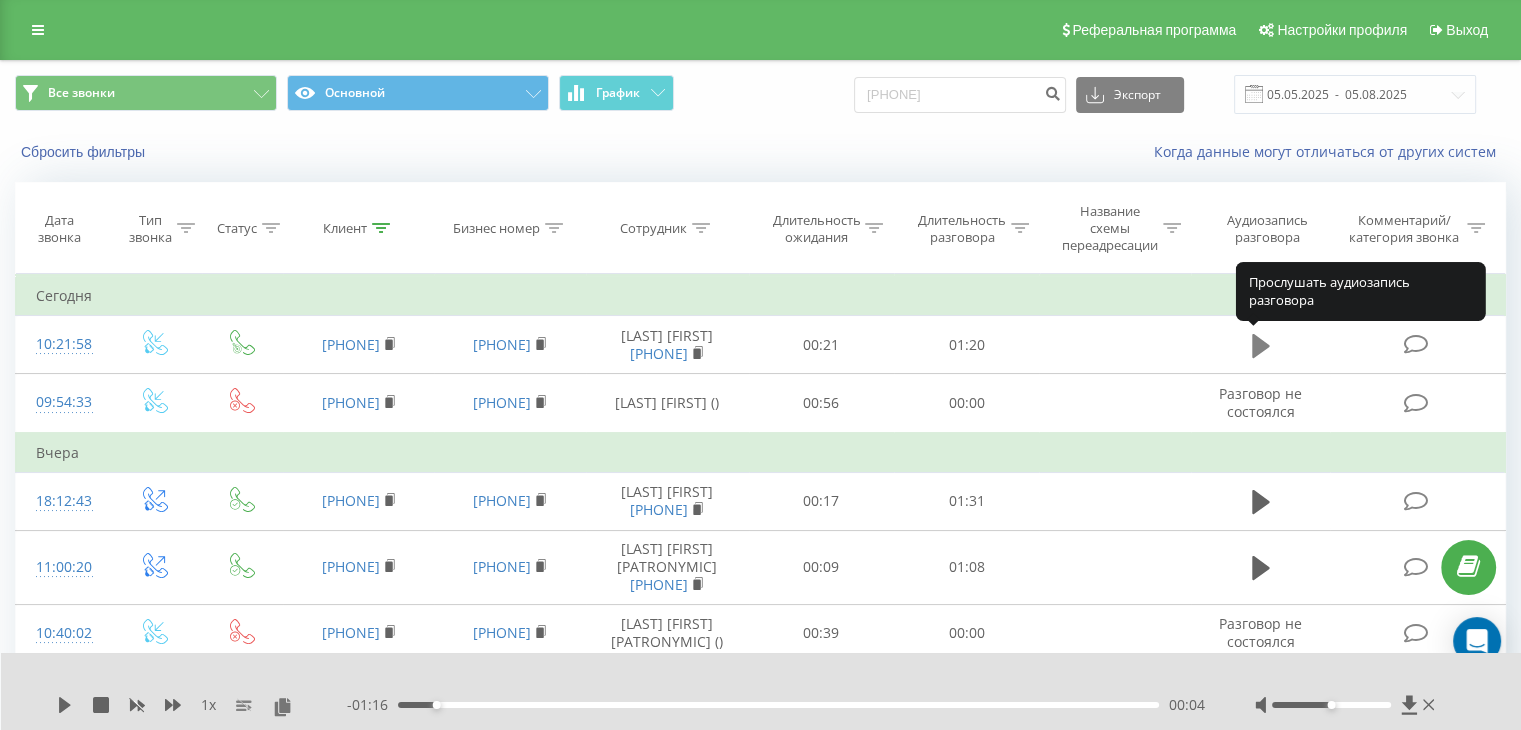 click 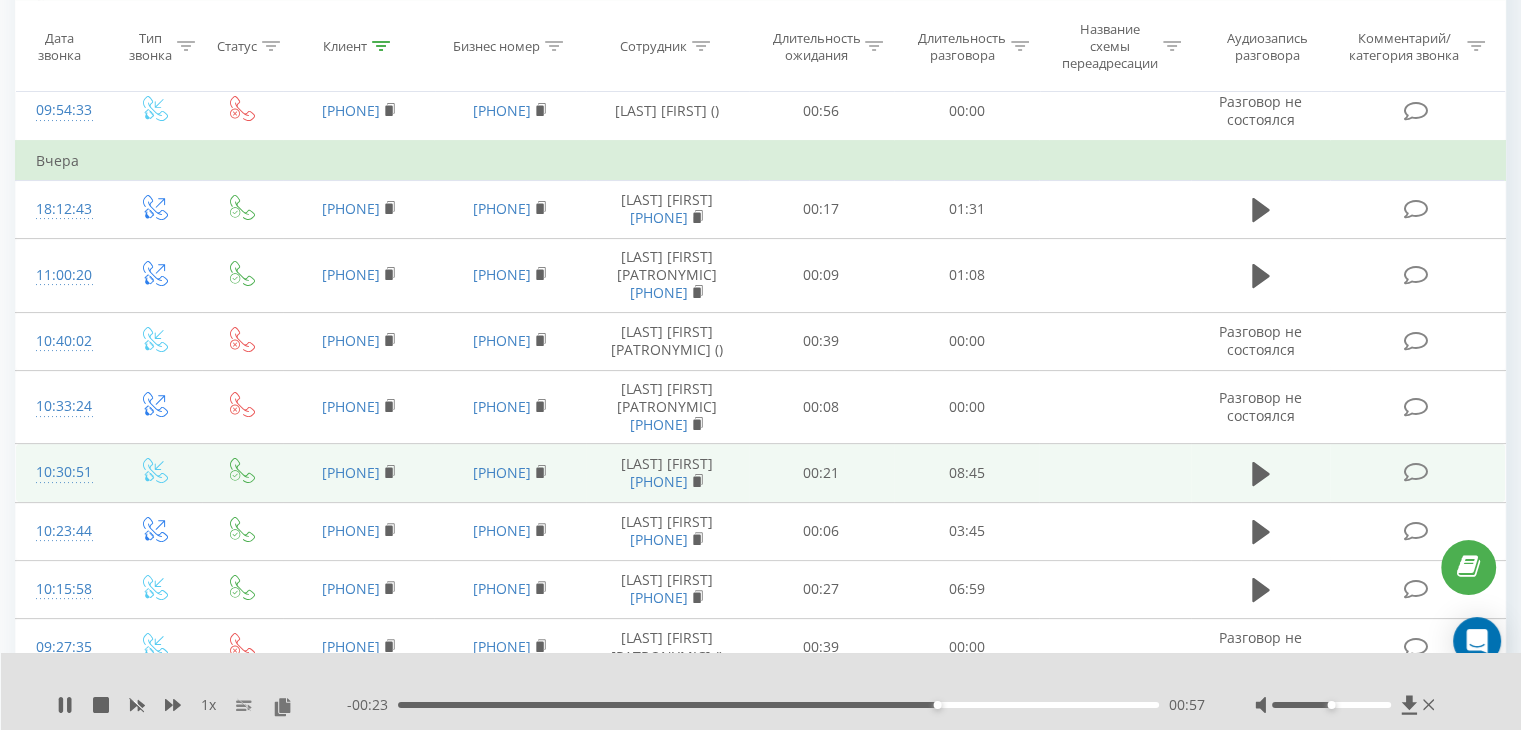 scroll, scrollTop: 300, scrollLeft: 0, axis: vertical 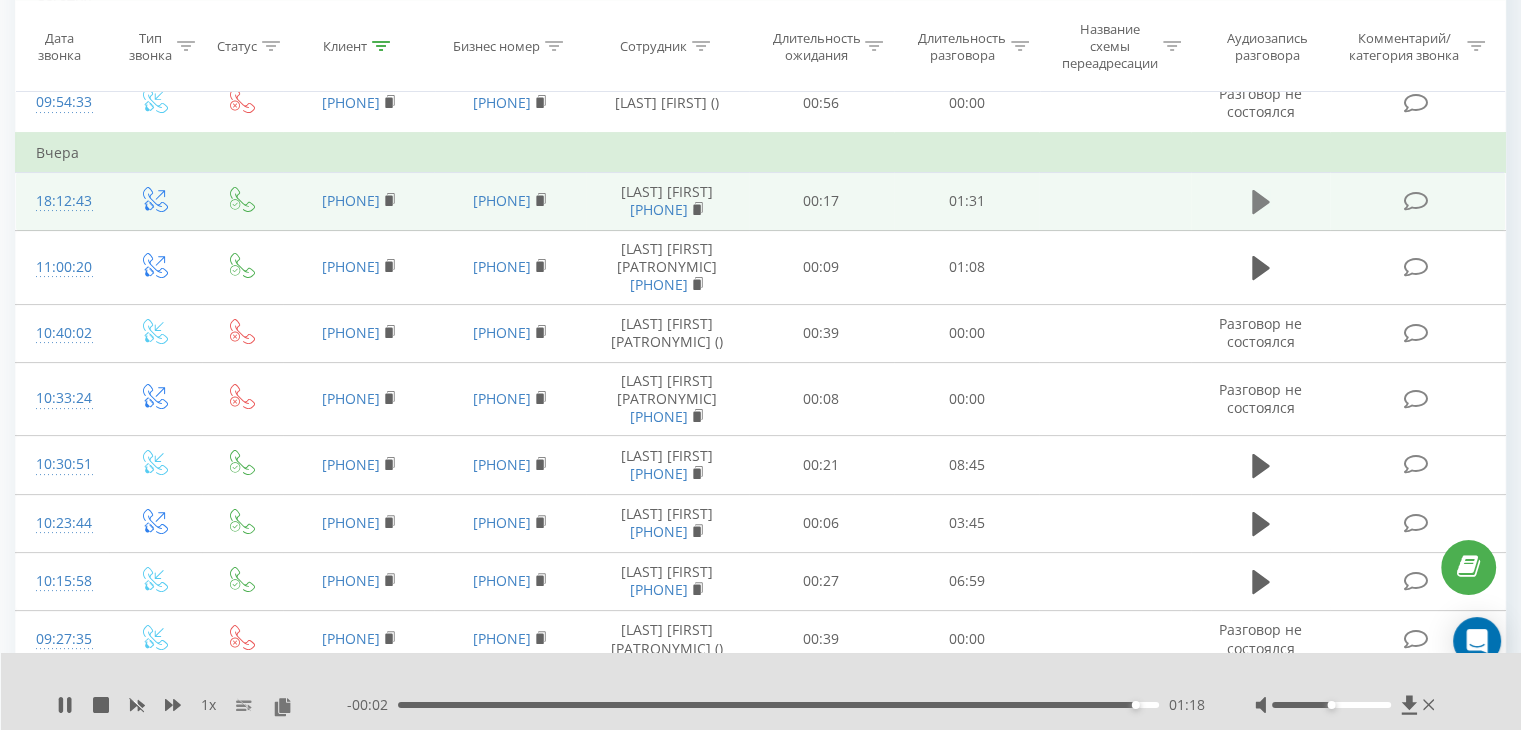 click 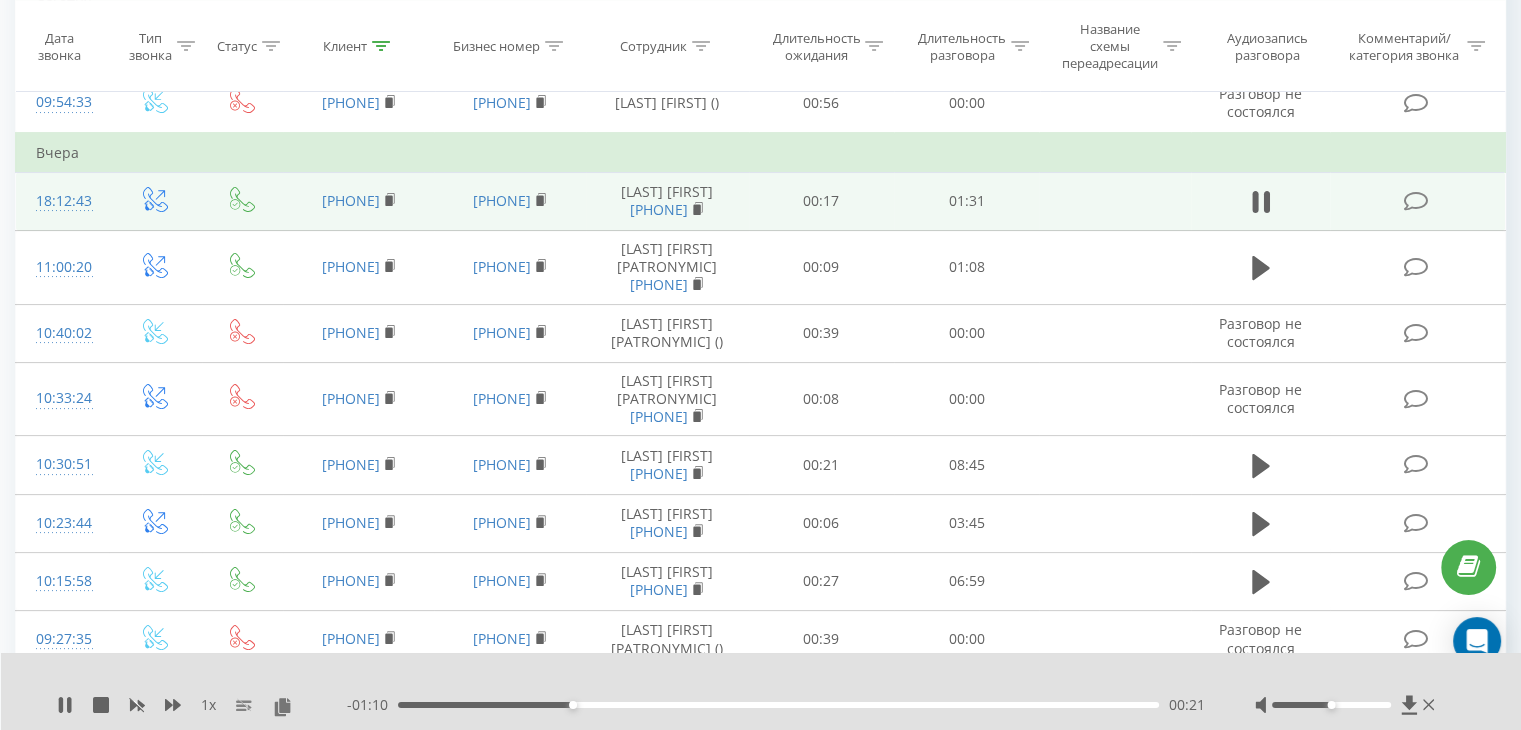click at bounding box center (1347, 705) 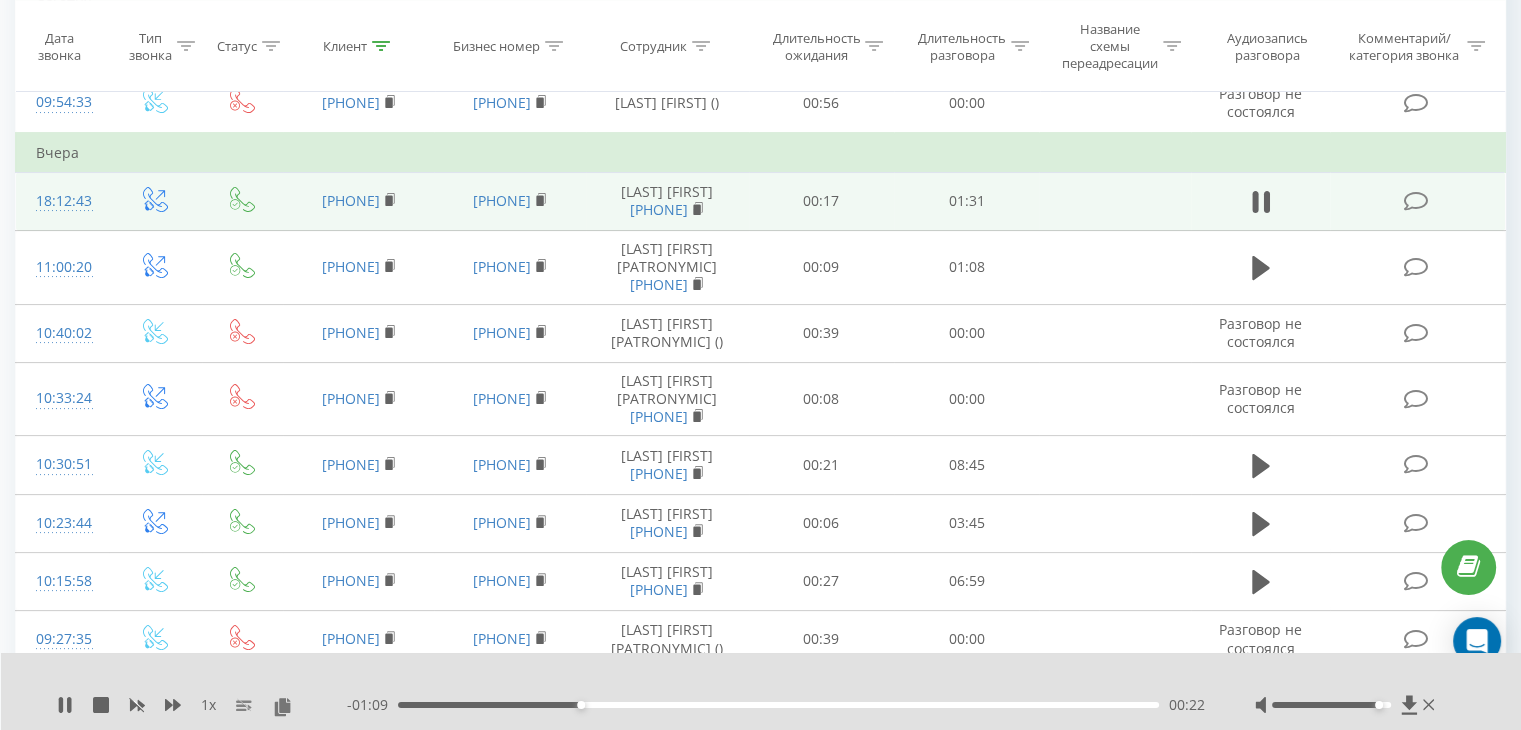 drag, startPoint x: 1364, startPoint y: 706, endPoint x: 1384, endPoint y: 708, distance: 20.09975 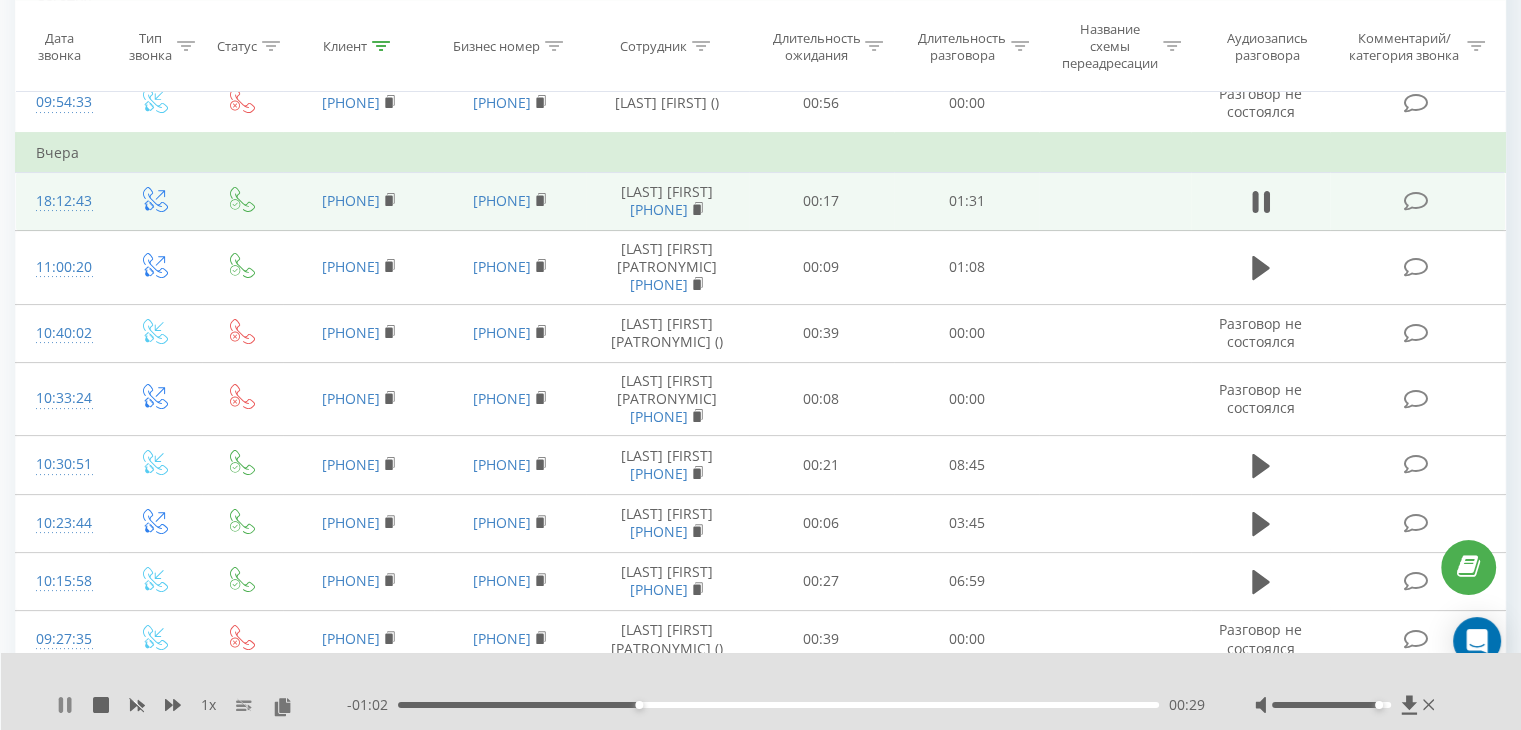 click 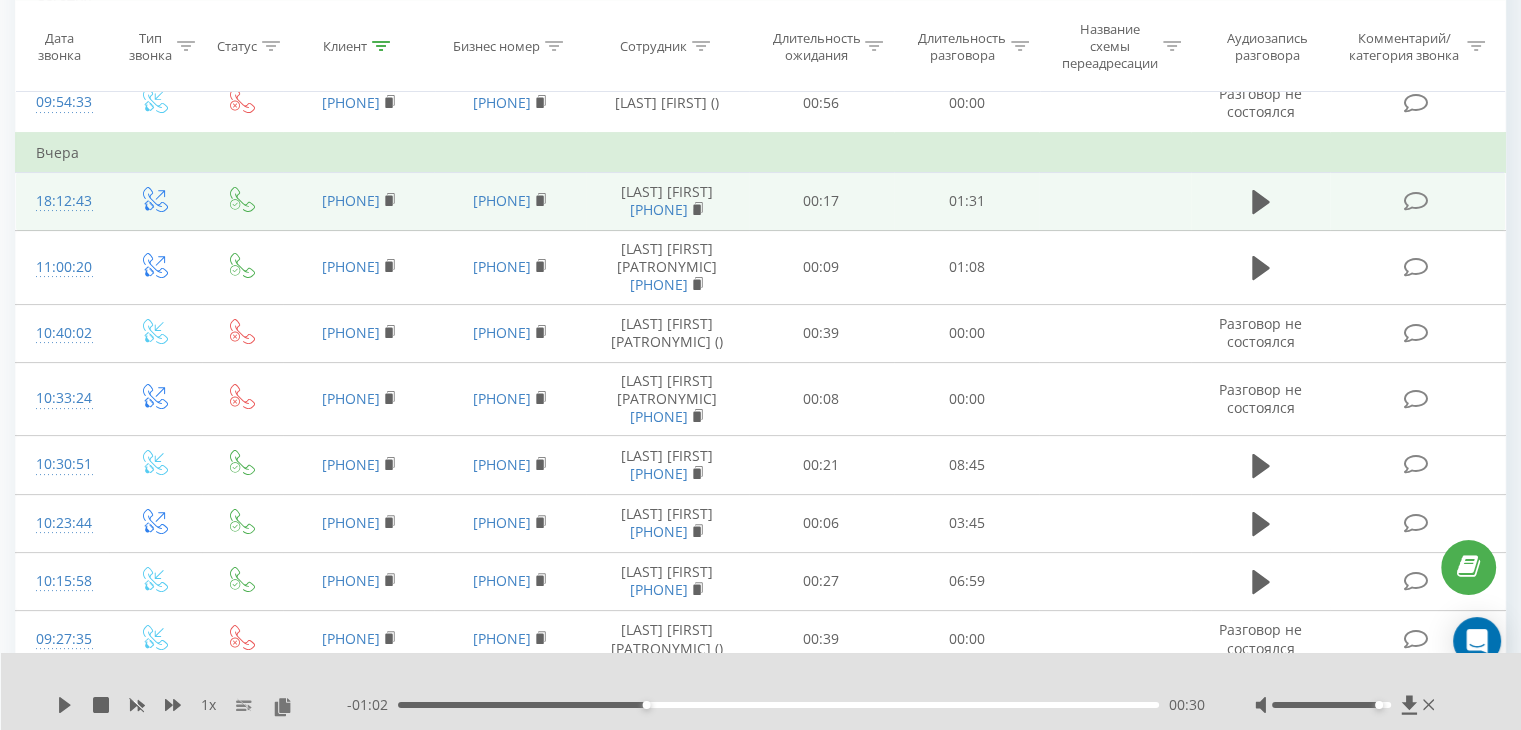 click on "1 x  - 01:02 00:30   00:30" at bounding box center [761, 691] 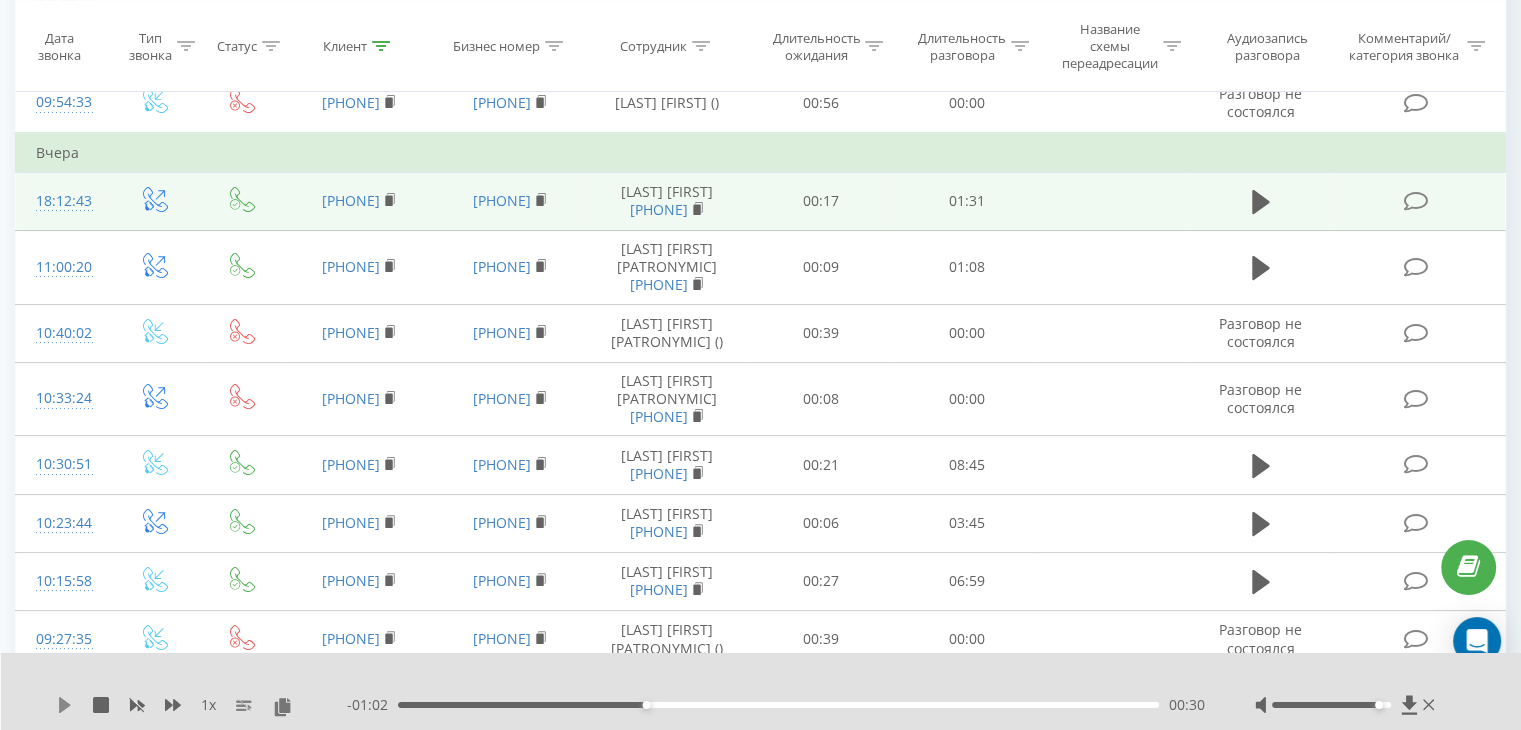 click 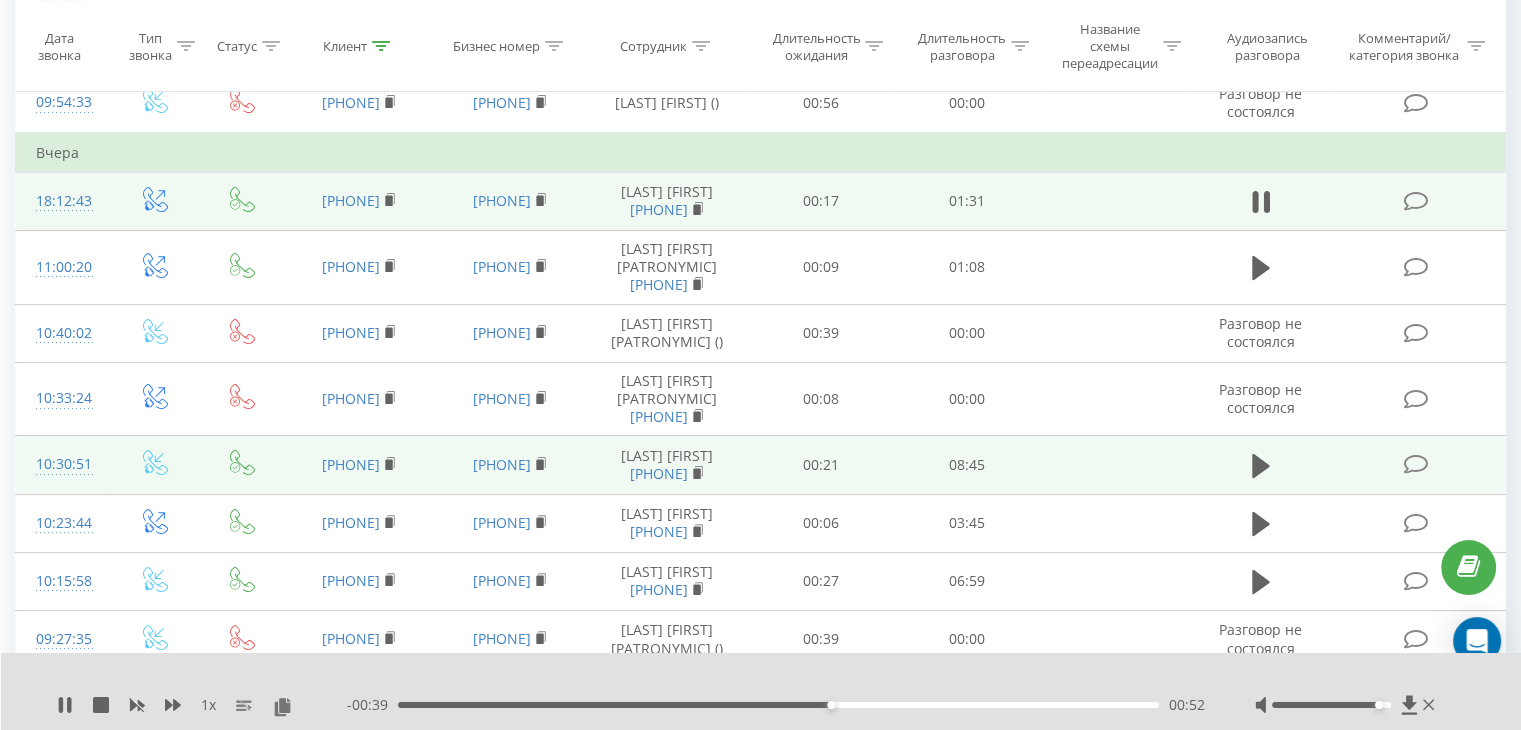 scroll, scrollTop: 400, scrollLeft: 0, axis: vertical 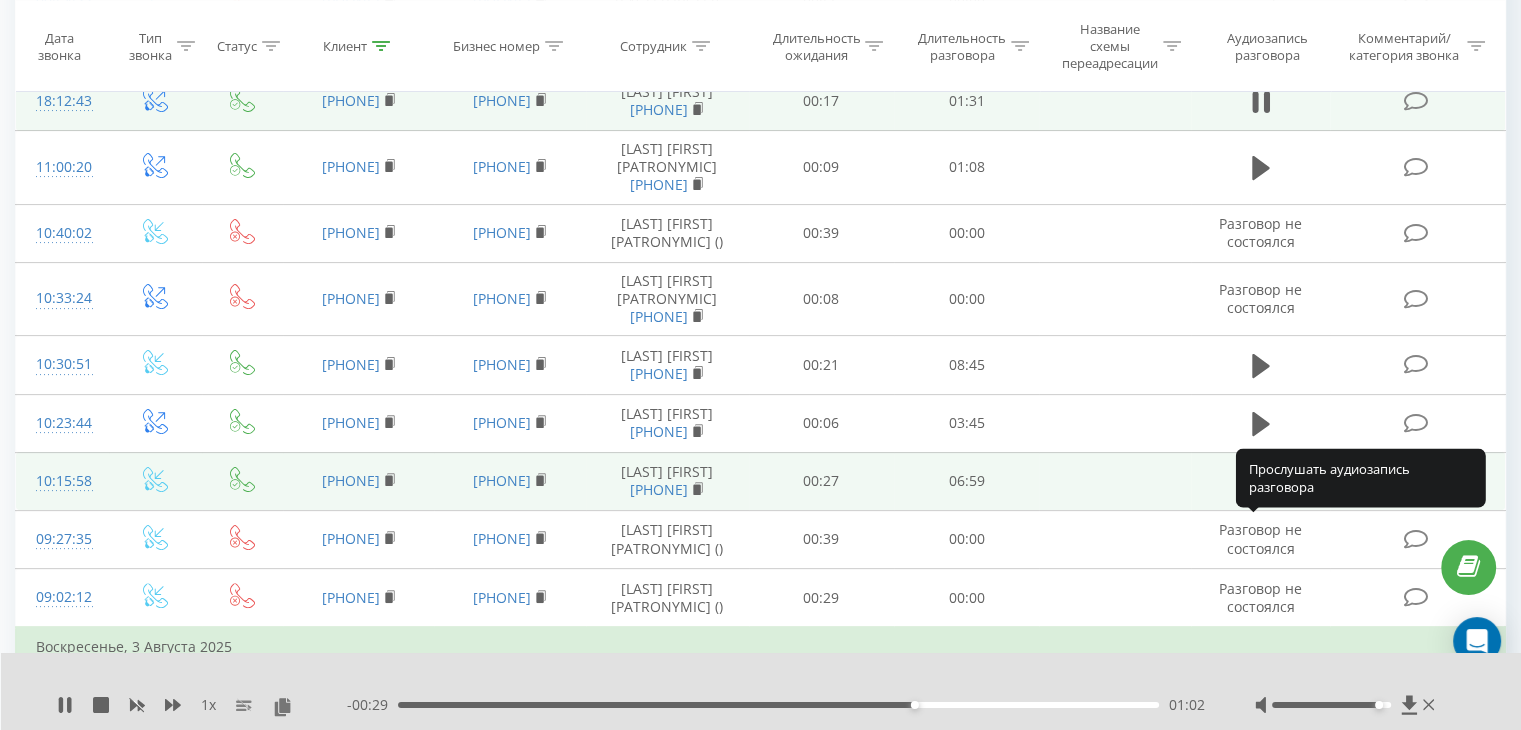 click 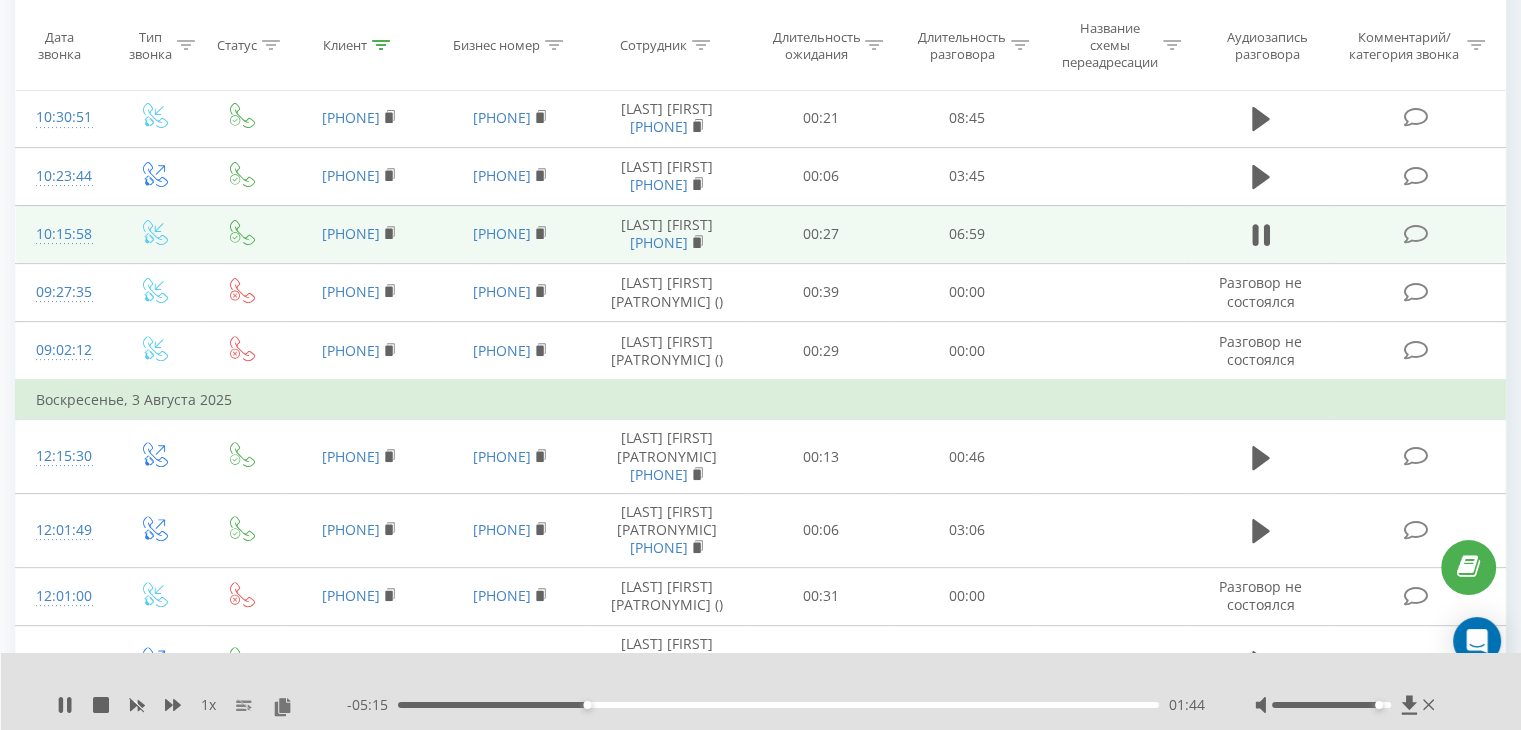 scroll, scrollTop: 547, scrollLeft: 0, axis: vertical 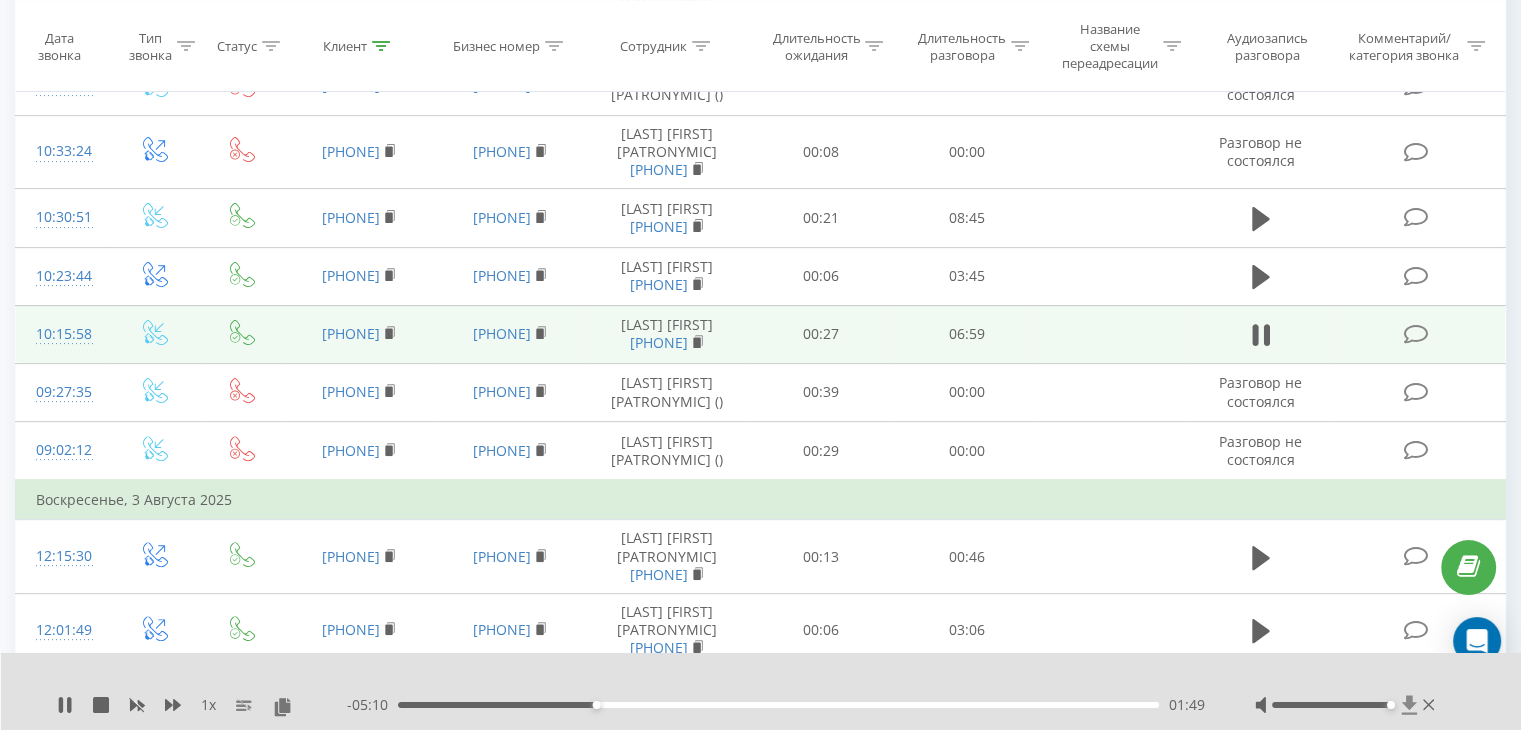 drag, startPoint x: 1375, startPoint y: 704, endPoint x: 1402, endPoint y: 710, distance: 27.658634 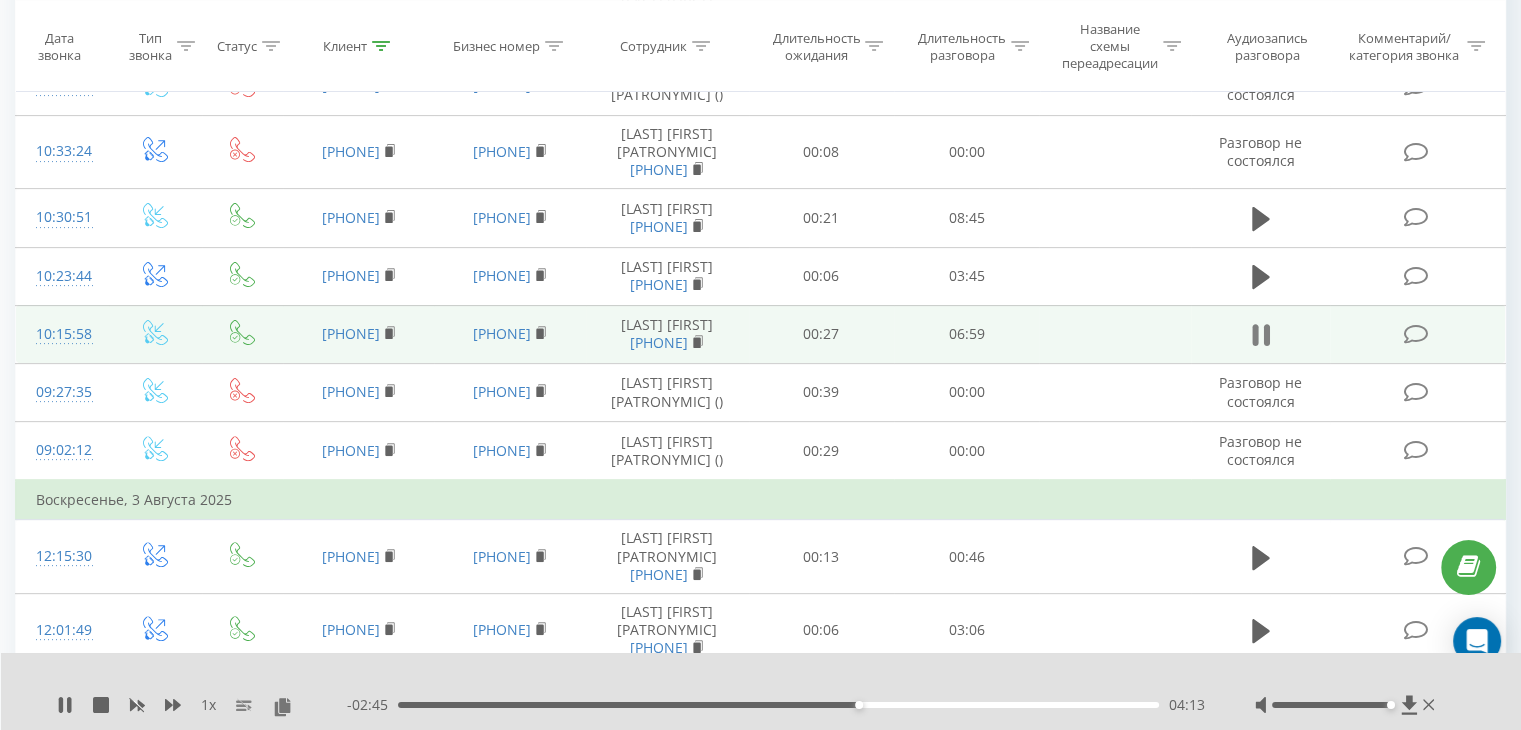 click 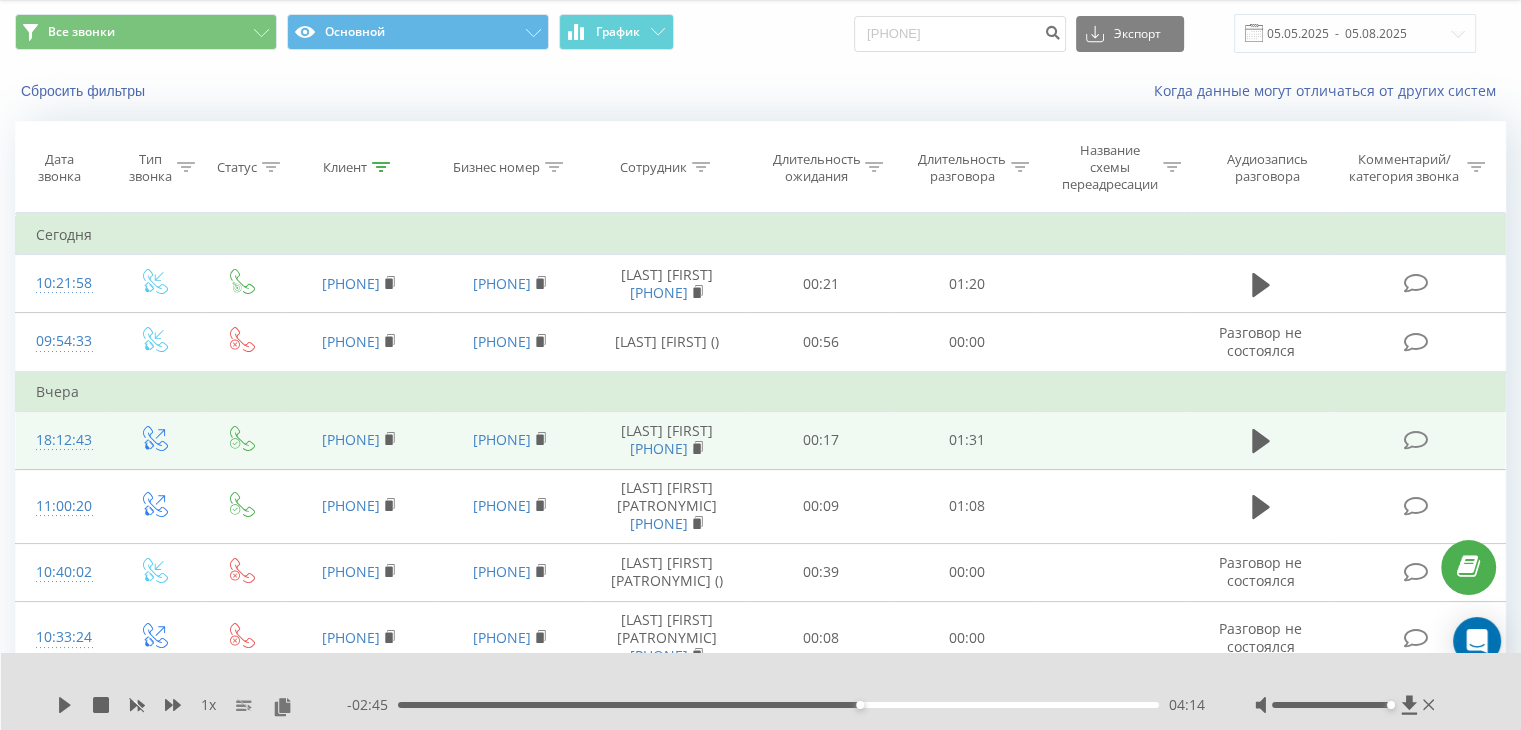 scroll, scrollTop: 0, scrollLeft: 0, axis: both 